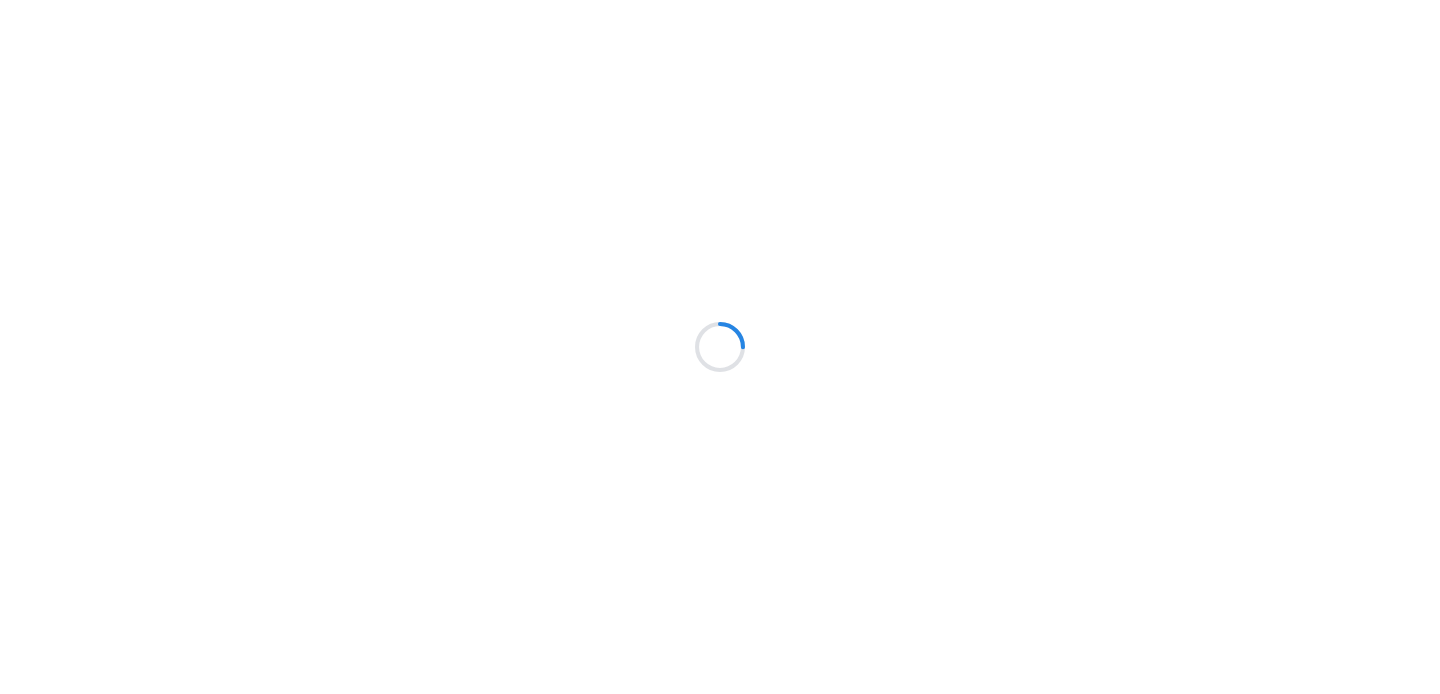 scroll, scrollTop: 0, scrollLeft: 0, axis: both 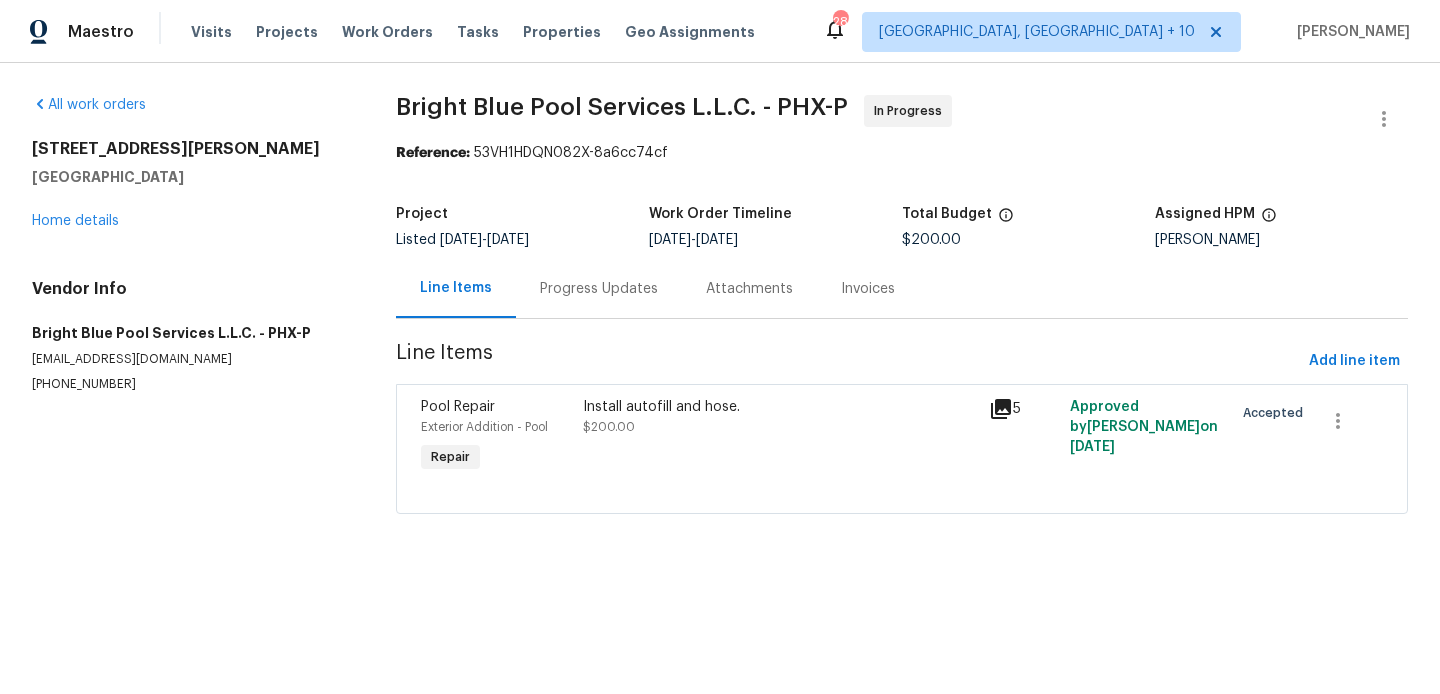 click on "Progress Updates" at bounding box center (599, 289) 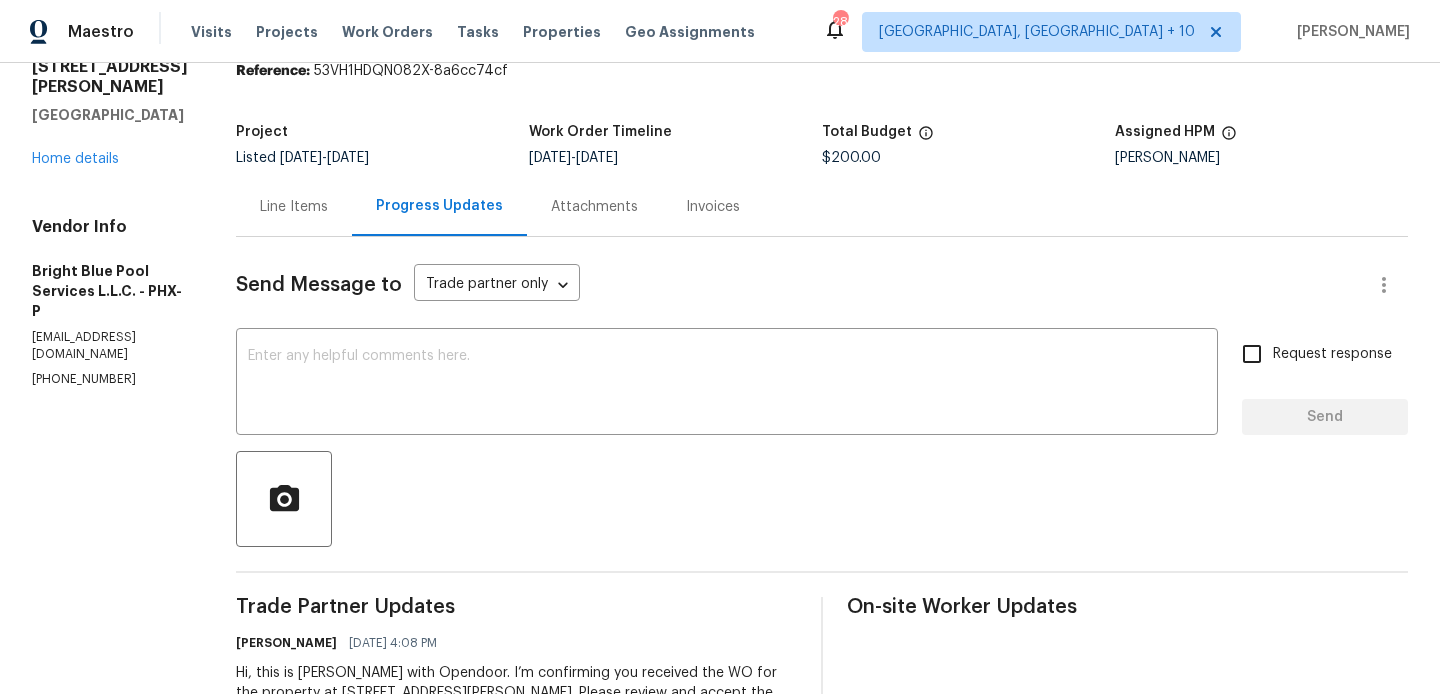 scroll, scrollTop: 0, scrollLeft: 0, axis: both 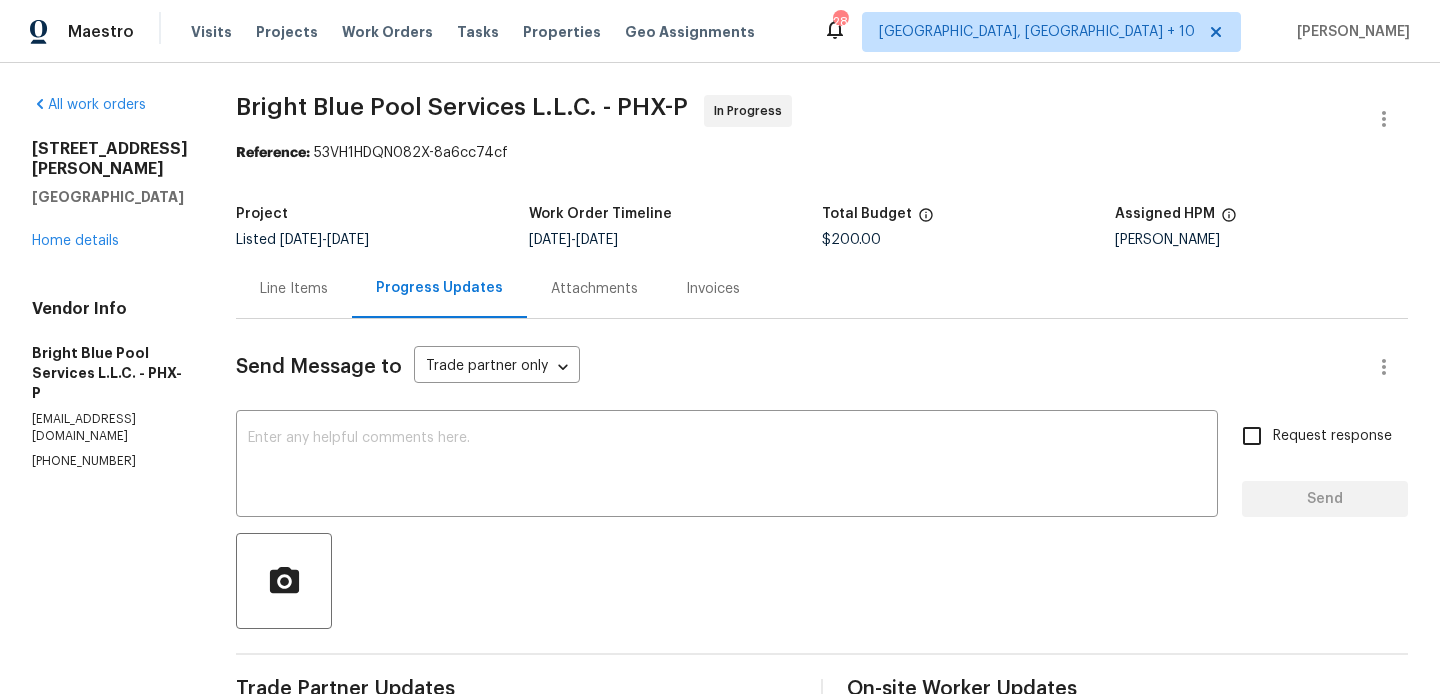 click on "Line Items" at bounding box center (294, 288) 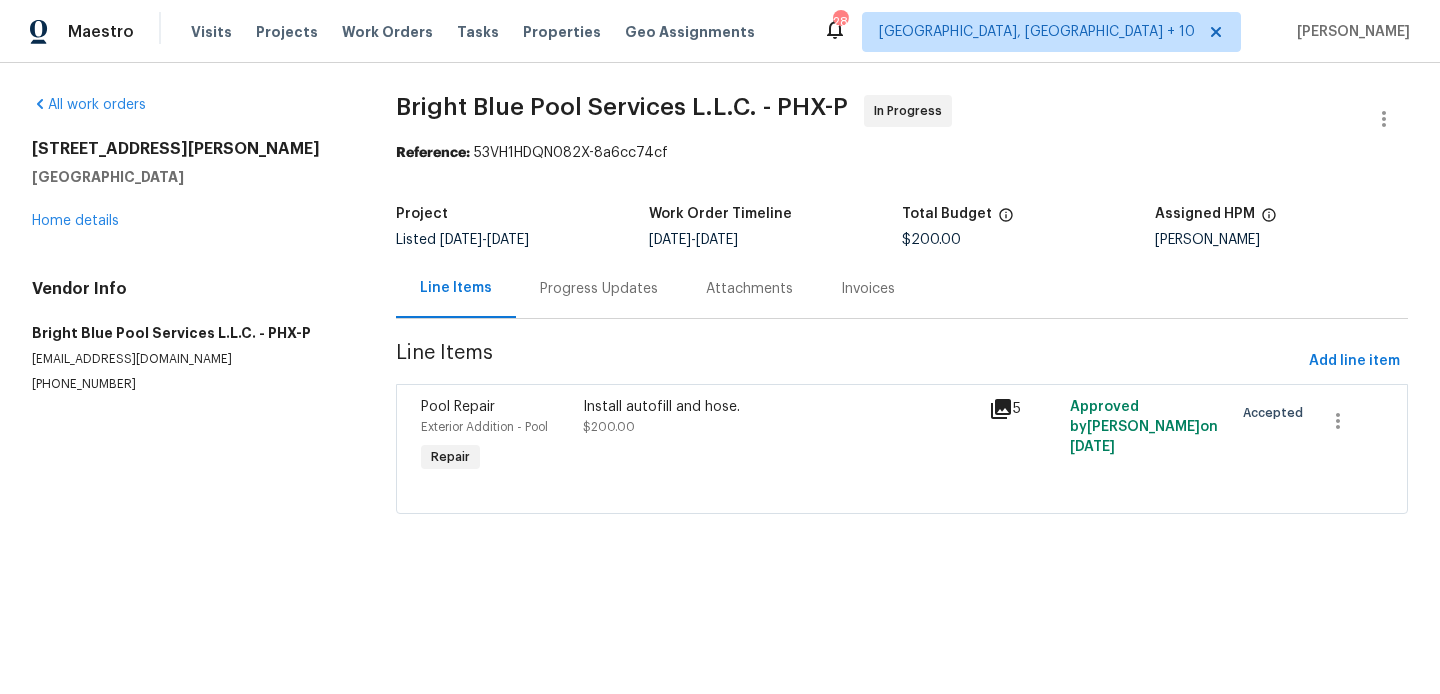 click on "Install autofill and hose. $200.00" at bounding box center [780, 437] 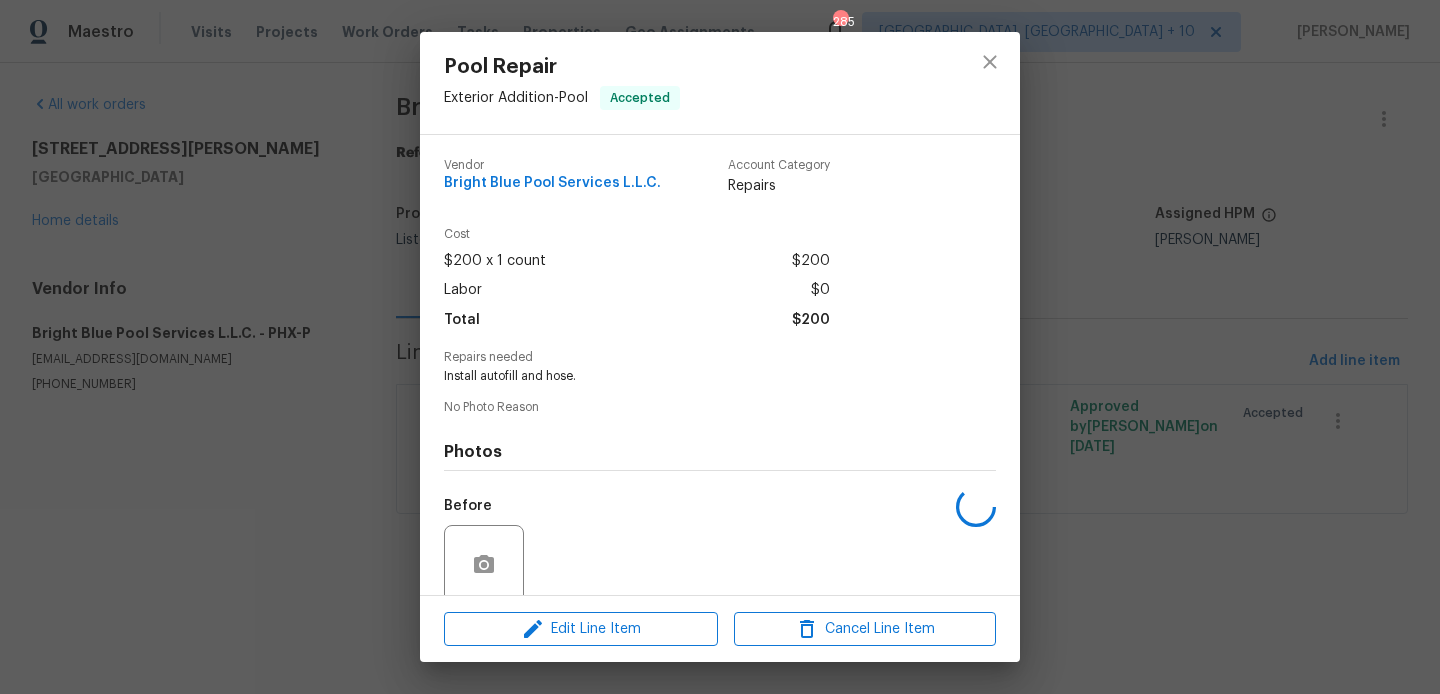 scroll, scrollTop: 159, scrollLeft: 0, axis: vertical 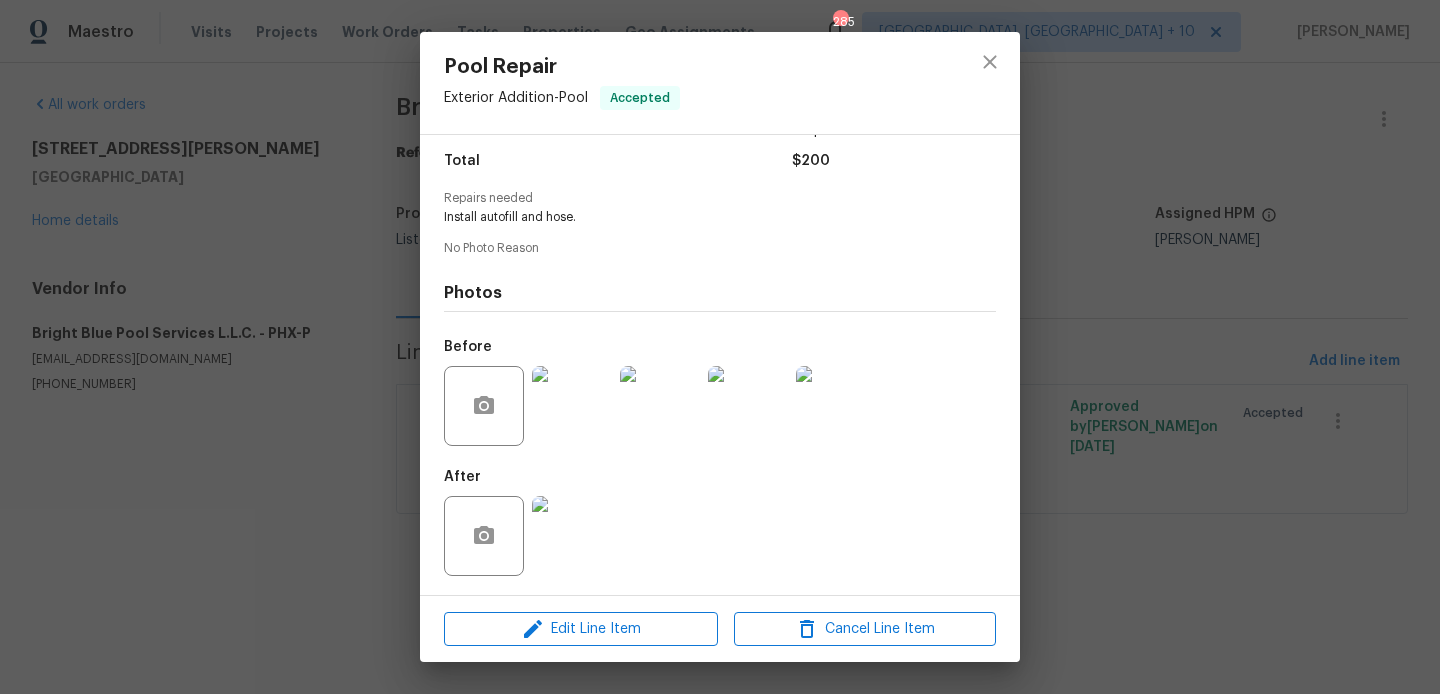 click on "Pool Repair Exterior Addition  -  Pool Accepted Vendor Bright Blue Pool Services L.L.C. Account Category Repairs Cost $200 x 1 count $200 Labor $0 Total $200 Repairs needed Install autofill and hose. No Photo Reason   Photos Before After  Edit Line Item  Cancel Line Item" at bounding box center [720, 347] 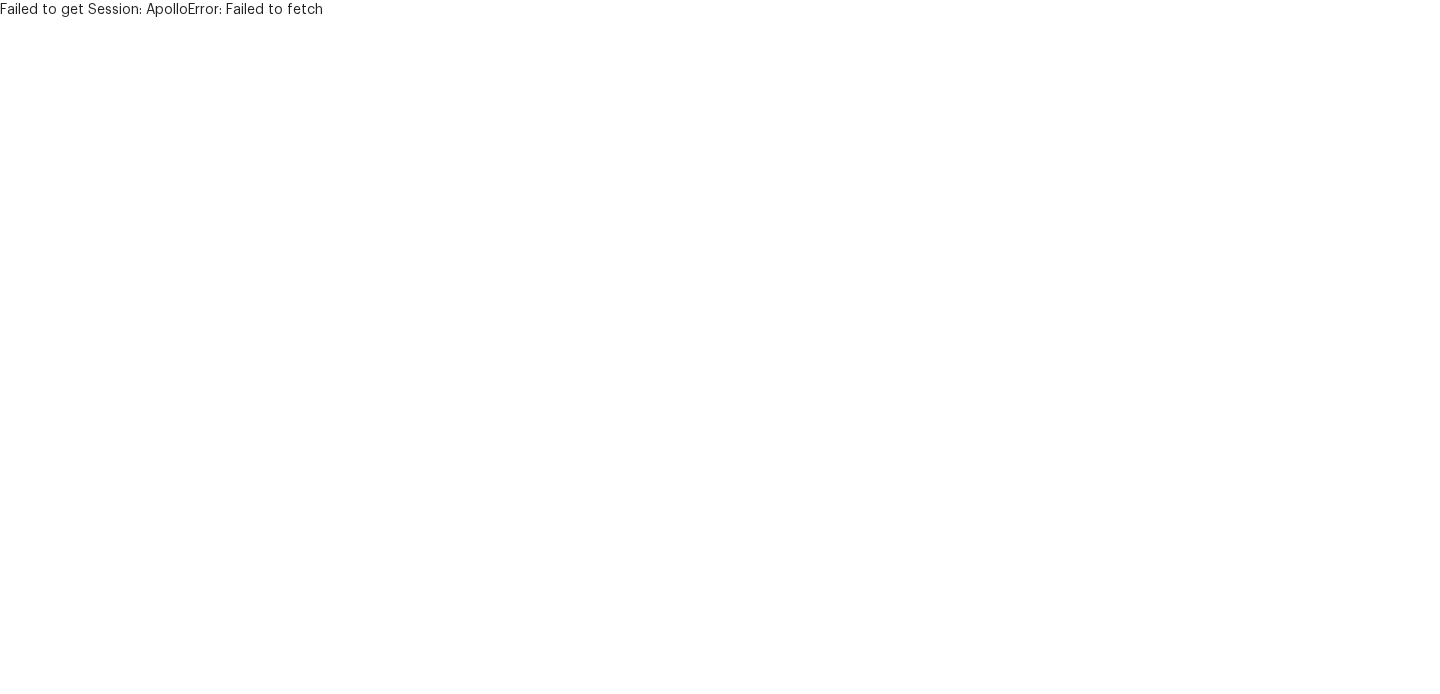 scroll, scrollTop: 0, scrollLeft: 0, axis: both 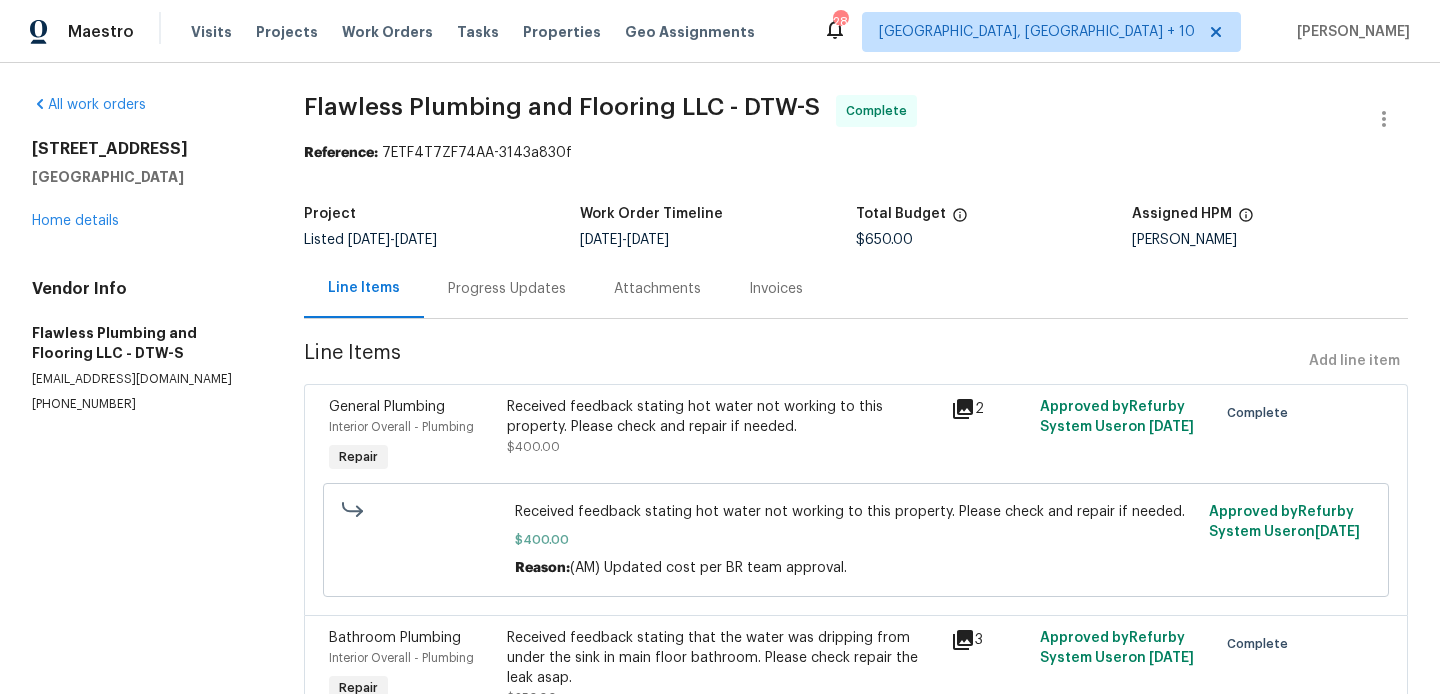 click on "Progress Updates" at bounding box center [507, 289] 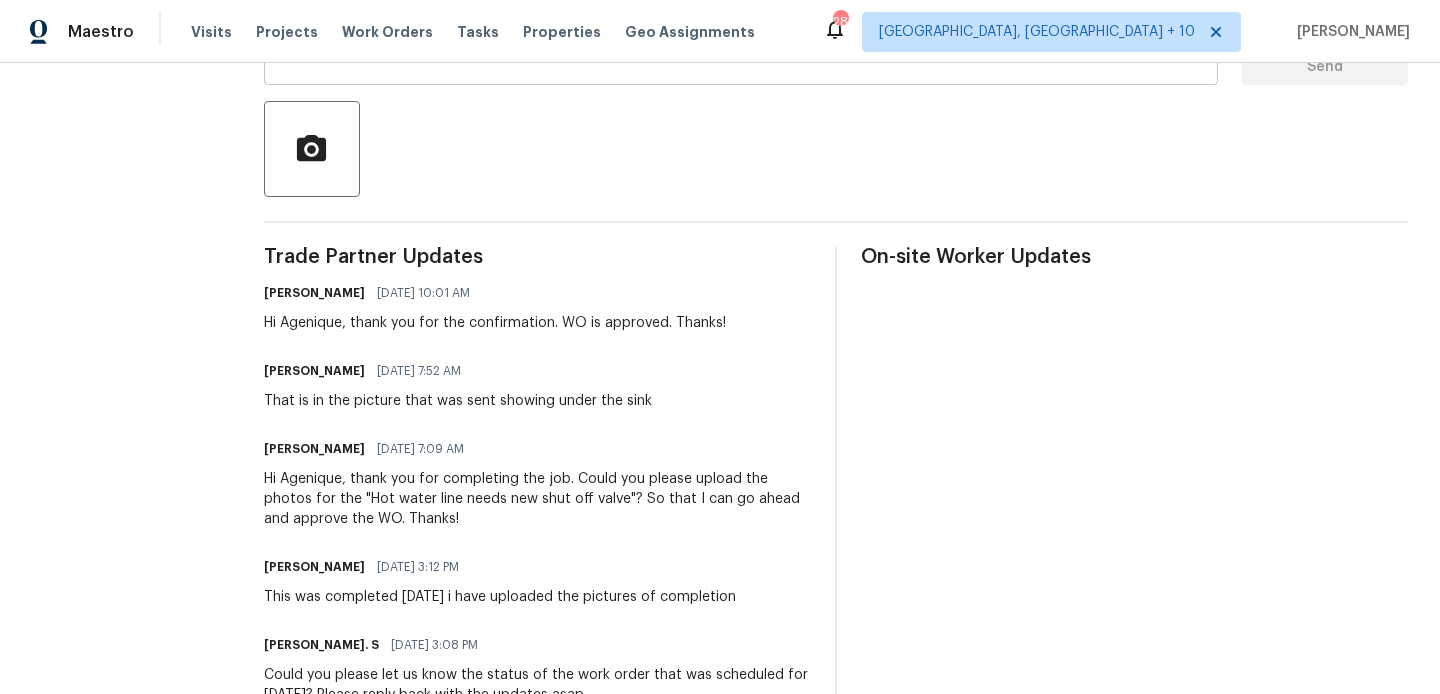 scroll, scrollTop: 0, scrollLeft: 0, axis: both 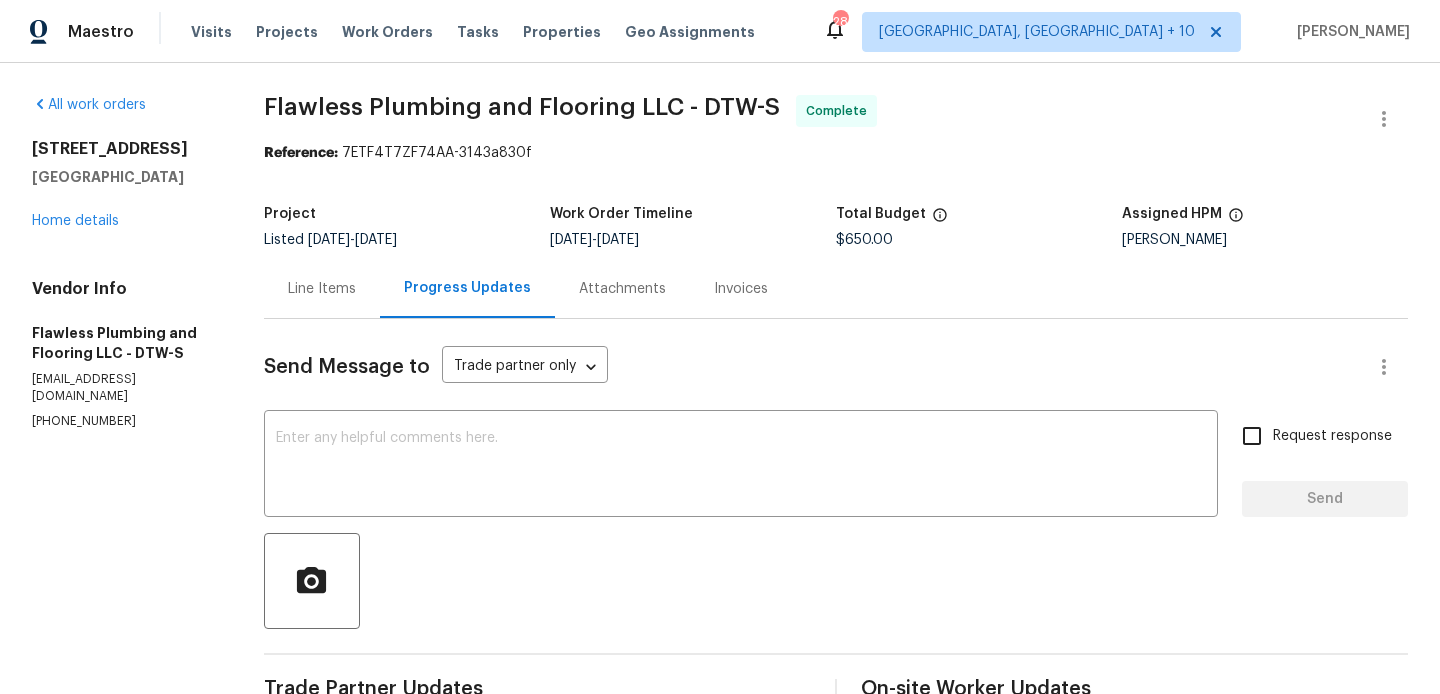 click on "Line Items" at bounding box center (322, 288) 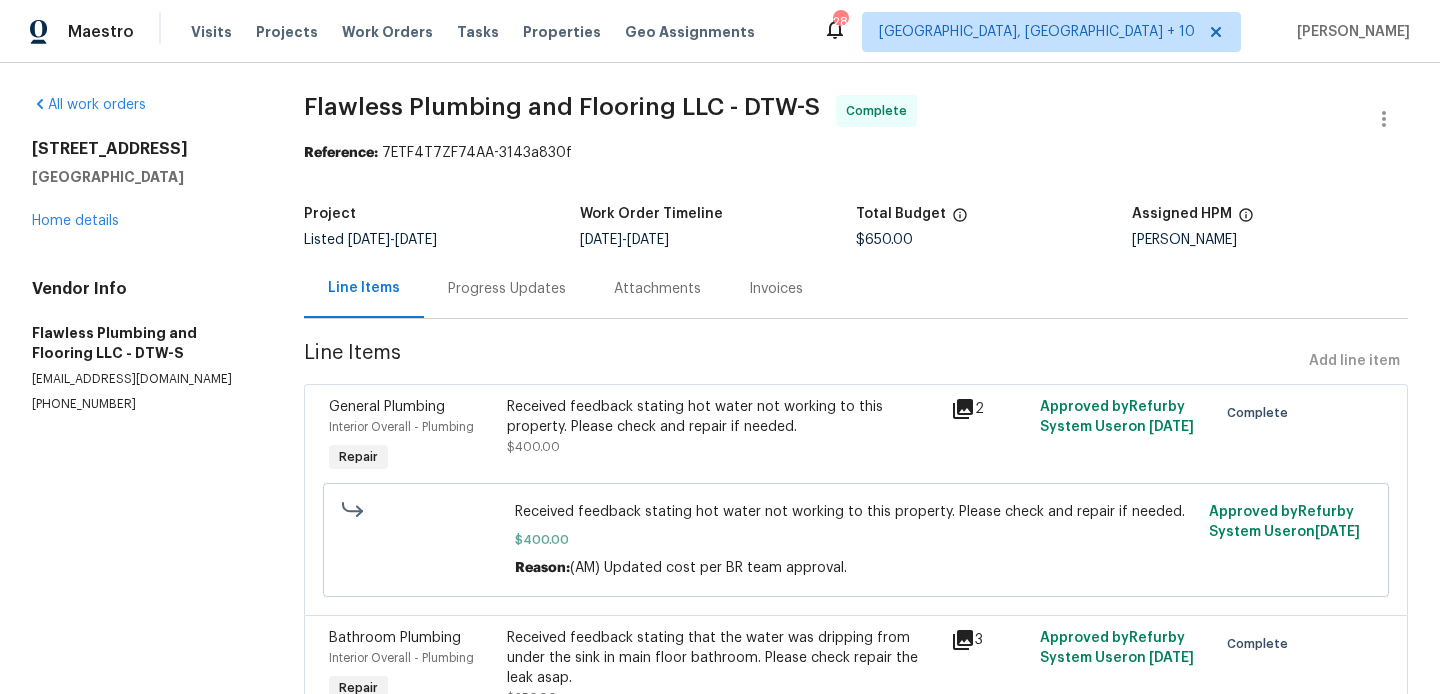 scroll, scrollTop: 59, scrollLeft: 0, axis: vertical 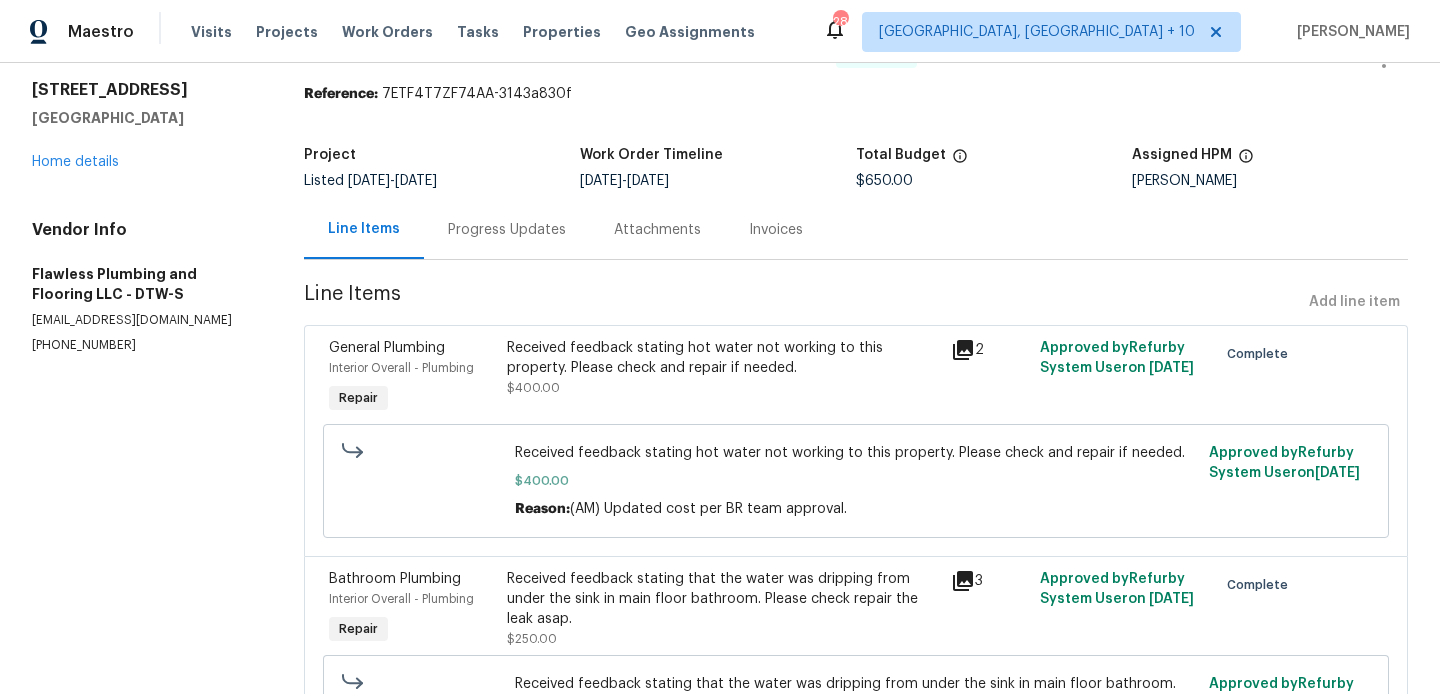 click on "Received feedback stating hot water not working to this property. Please check and repair if needed. $400.00" at bounding box center (723, 368) 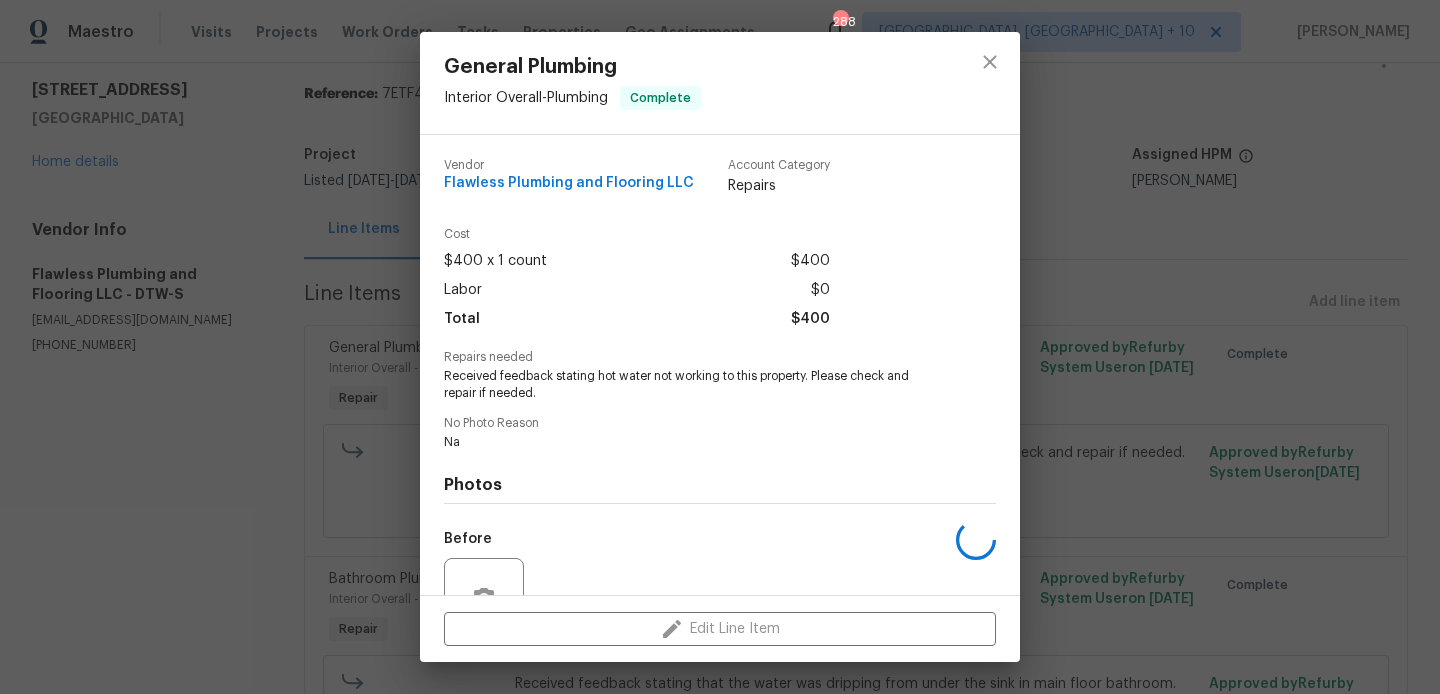 scroll, scrollTop: 193, scrollLeft: 0, axis: vertical 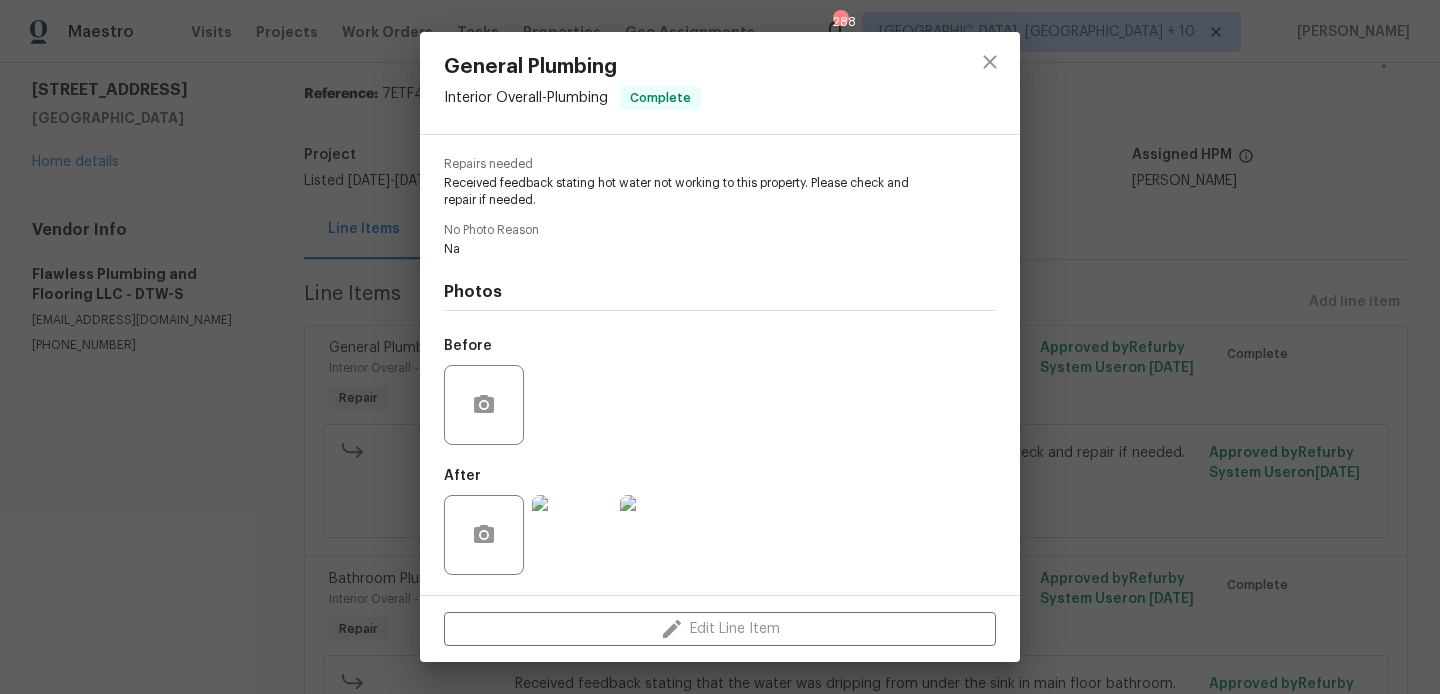 click on "General Plumbing Interior Overall  -  Plumbing Complete Vendor Flawless Plumbing and Flooring LLC Account Category Repairs Cost $400 x 1 count $400 Labor $0 Total $400 Repairs needed Received feedback stating hot water not working to this property. Please check and repair if needed. No Photo Reason Na Photos Before After  Edit Line Item" at bounding box center [720, 347] 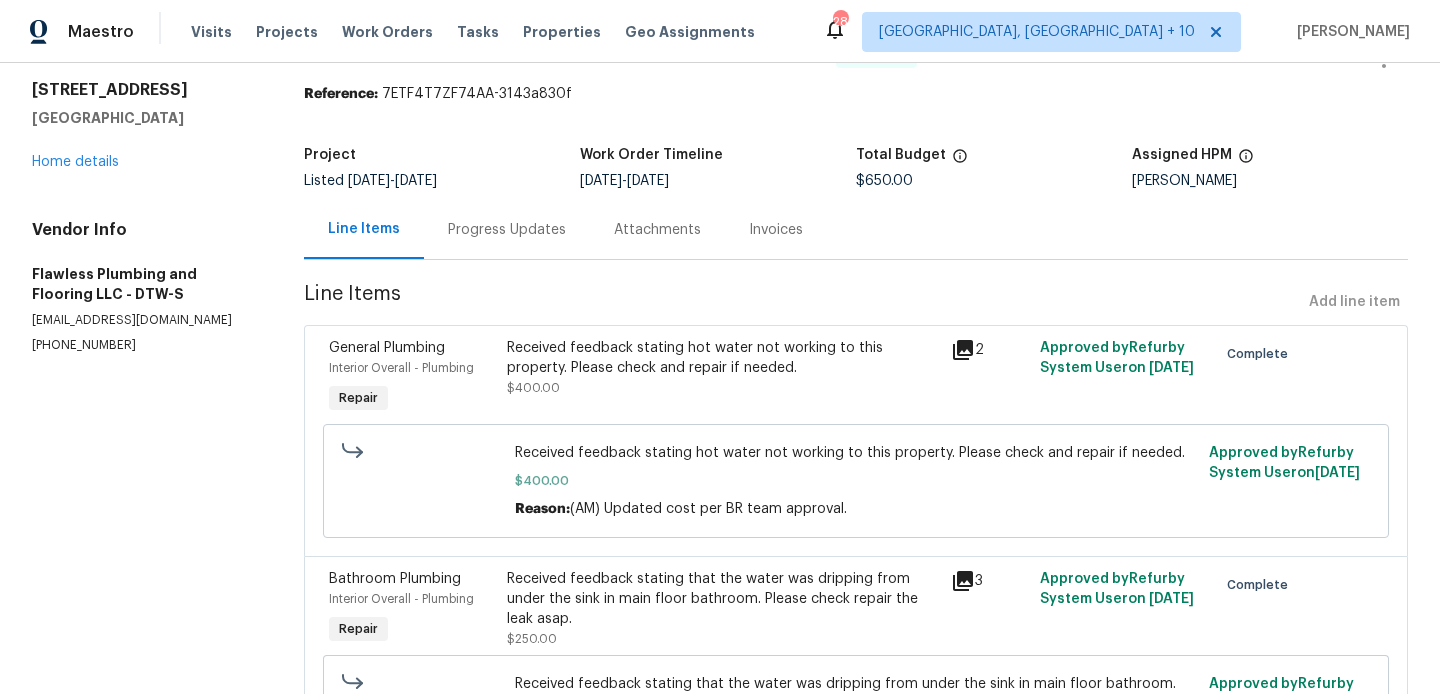 scroll, scrollTop: 358, scrollLeft: 0, axis: vertical 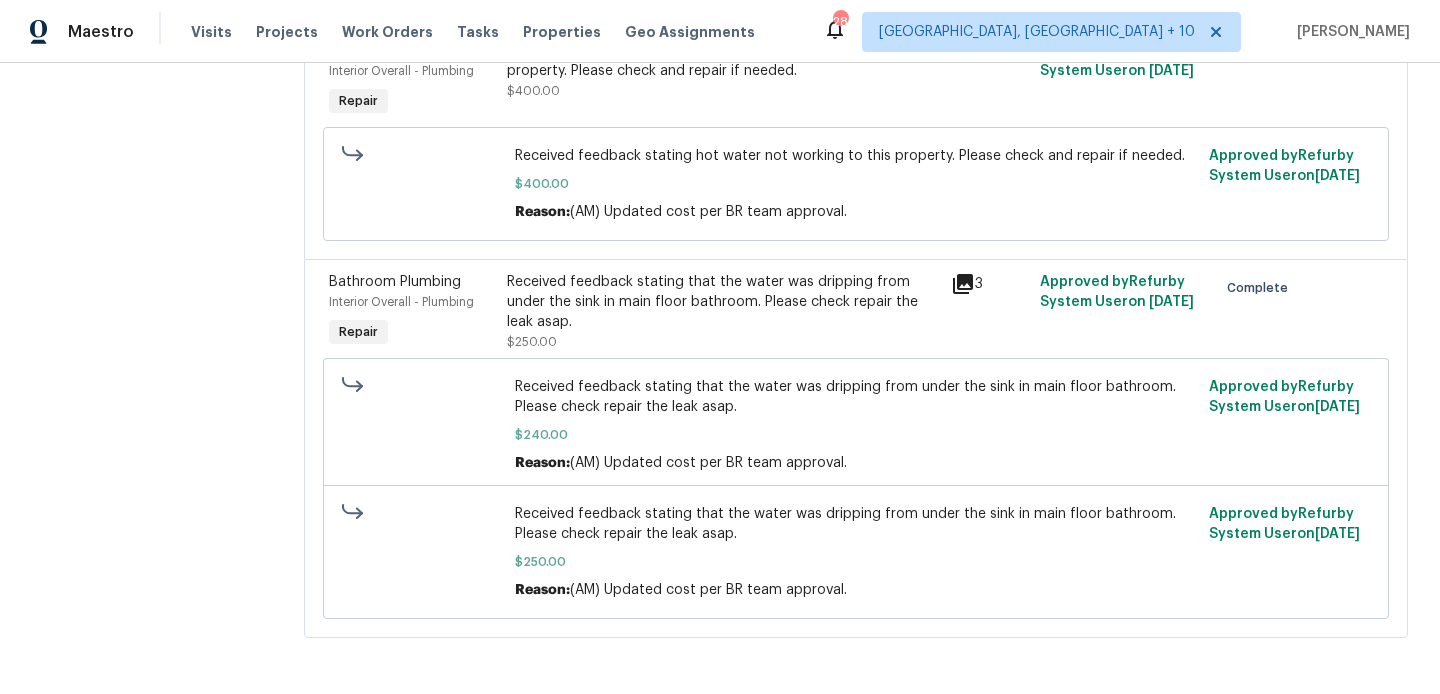 click on "Received feedback stating that the water was dripping from under the sink in main floor bathroom. Please check repair the leak asap." at bounding box center [723, 302] 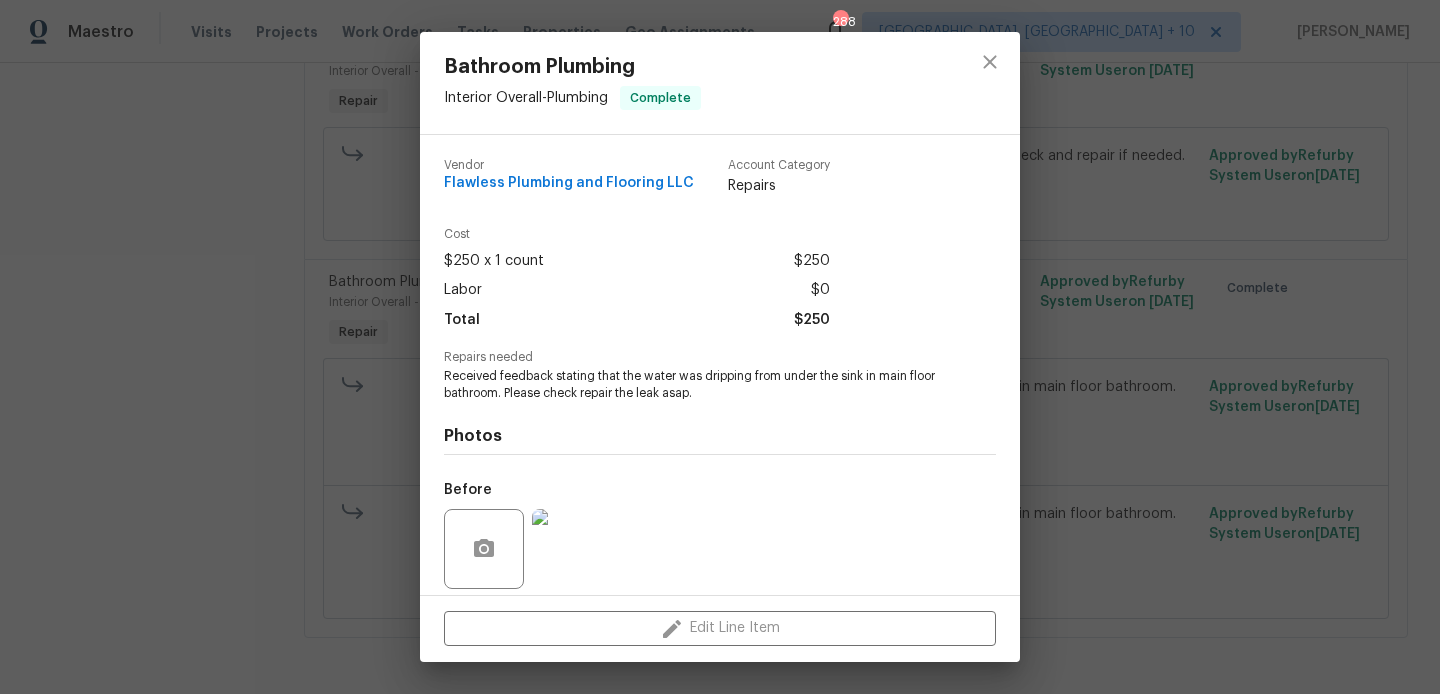 scroll, scrollTop: 143, scrollLeft: 0, axis: vertical 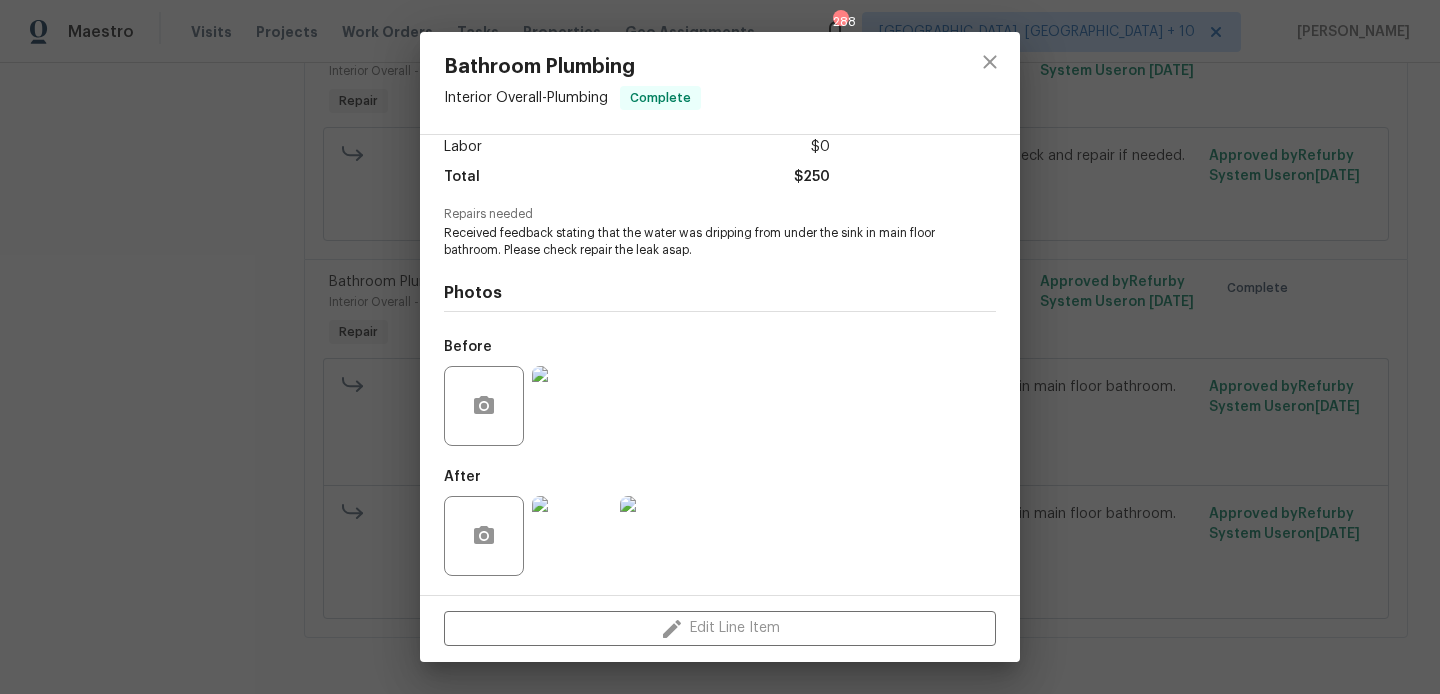click on "Bathroom Plumbing Interior Overall  -  Plumbing Complete Vendor Flawless Plumbing and Flooring LLC Account Category Repairs Cost $250 x 1 count $250 Labor $0 Total $250 Repairs needed Received feedback stating that the water was dripping from under the sink in main floor bathroom. Please check repair the leak asap. Photos Before After  Edit Line Item" at bounding box center [720, 347] 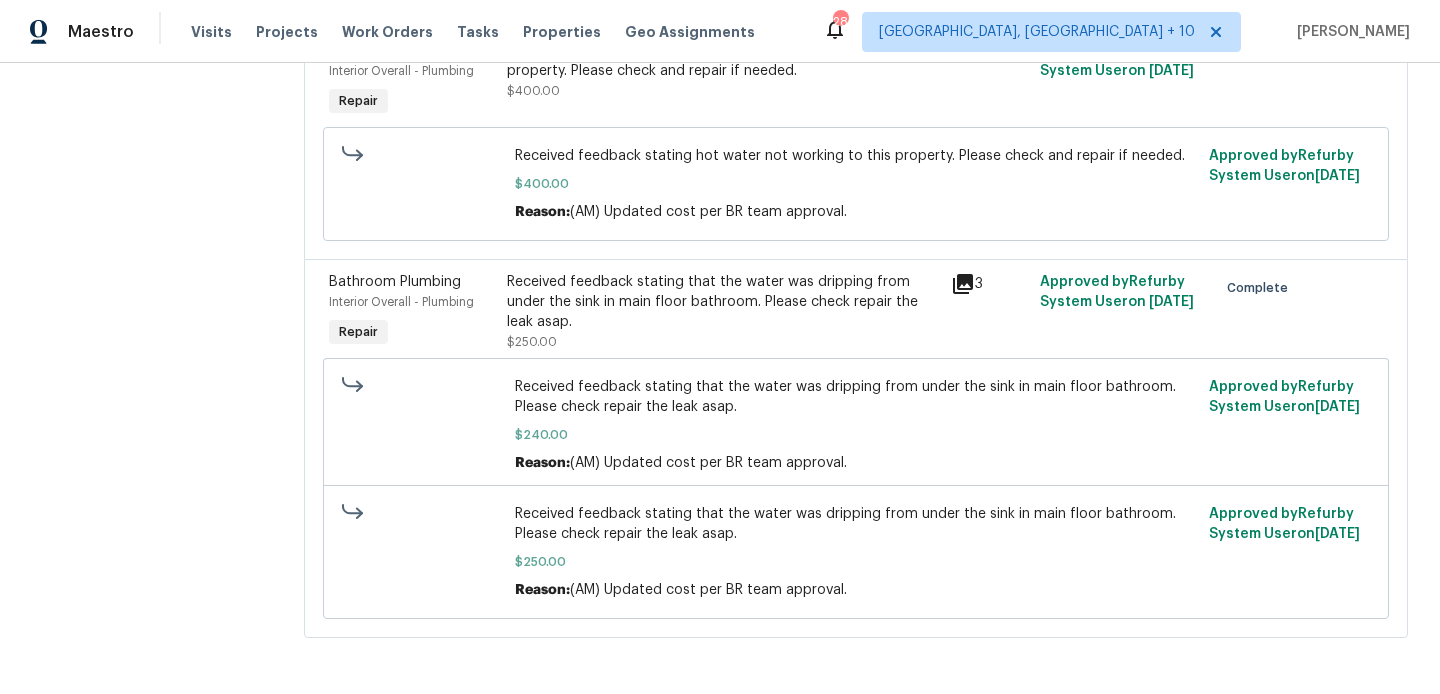 scroll, scrollTop: 0, scrollLeft: 0, axis: both 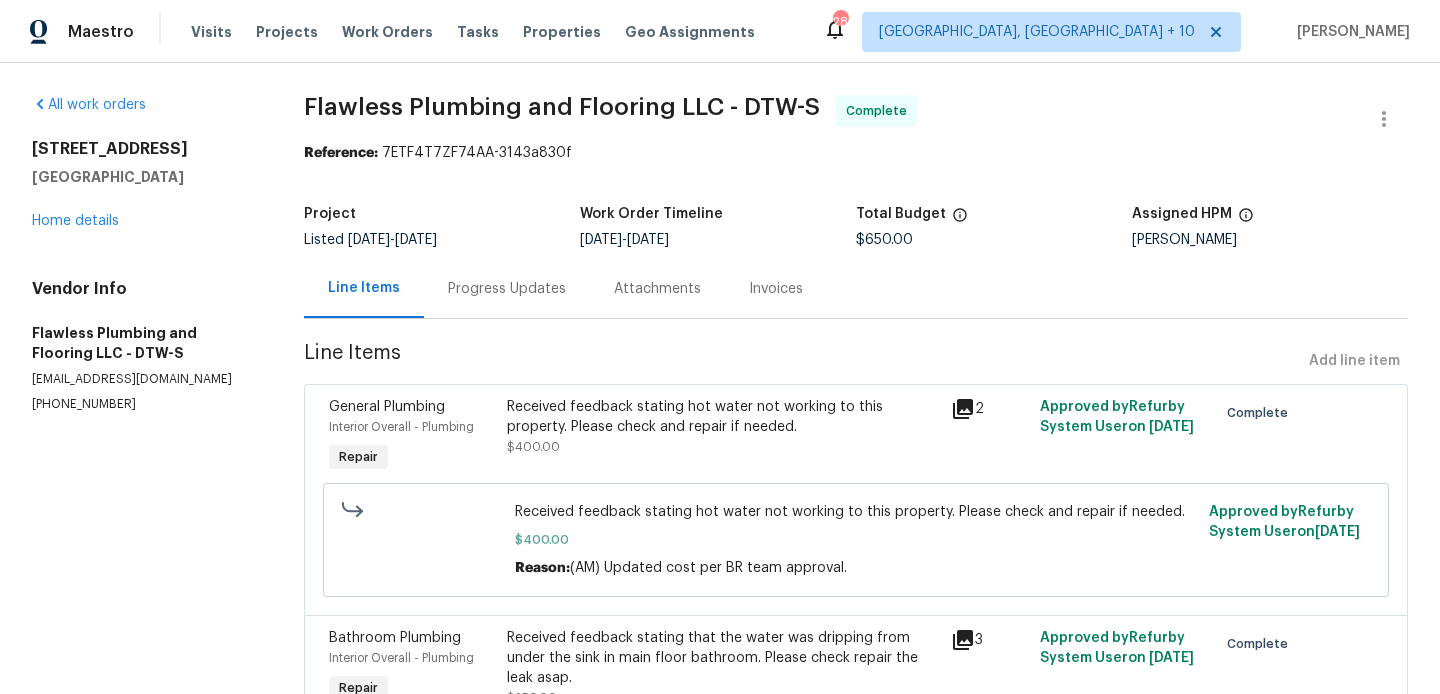 click on "Progress Updates" at bounding box center [507, 289] 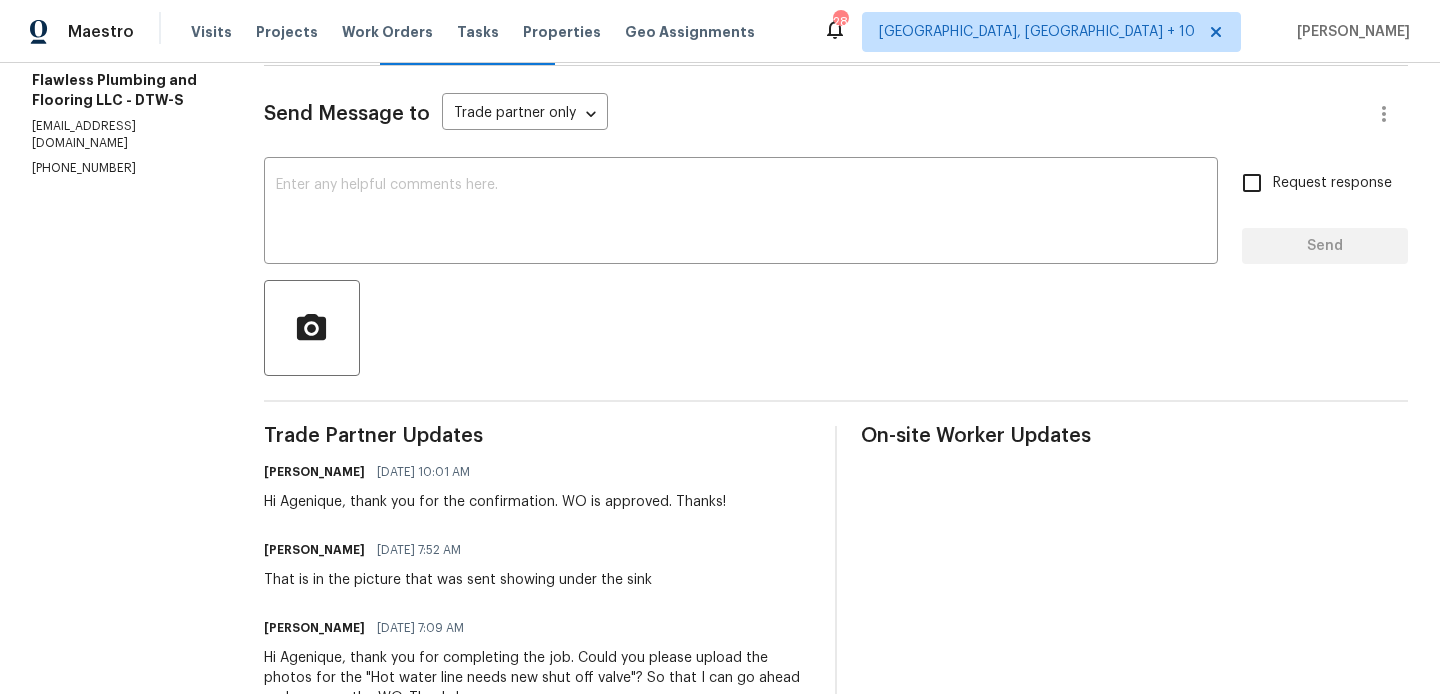 scroll, scrollTop: 73, scrollLeft: 0, axis: vertical 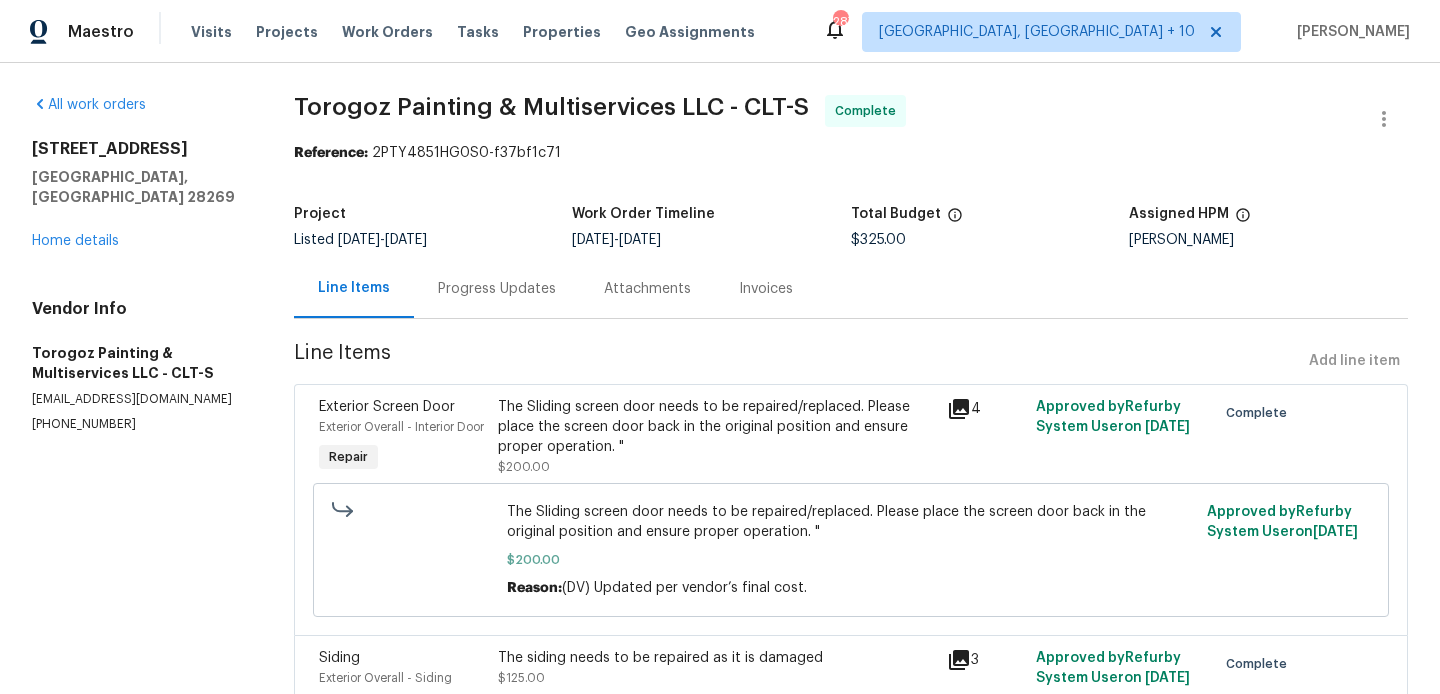 click on "Progress Updates" at bounding box center [497, 289] 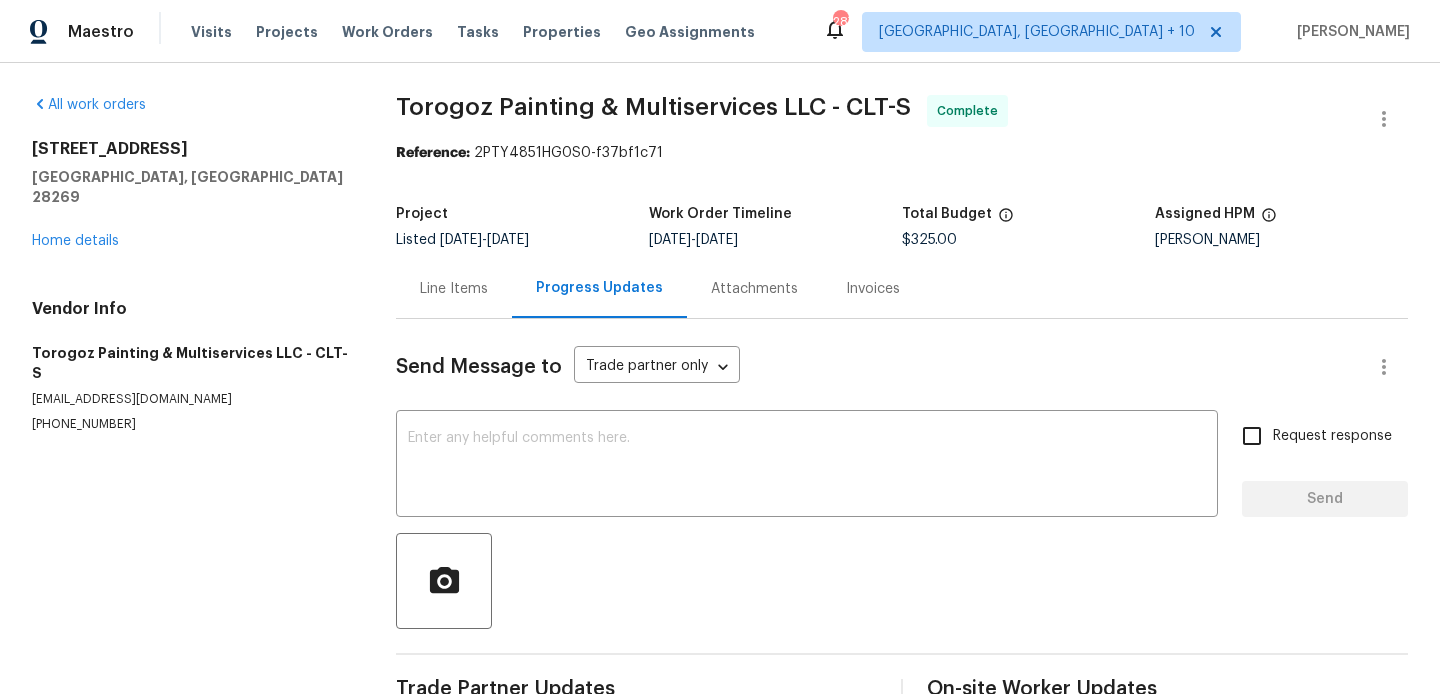 scroll, scrollTop: 53, scrollLeft: 0, axis: vertical 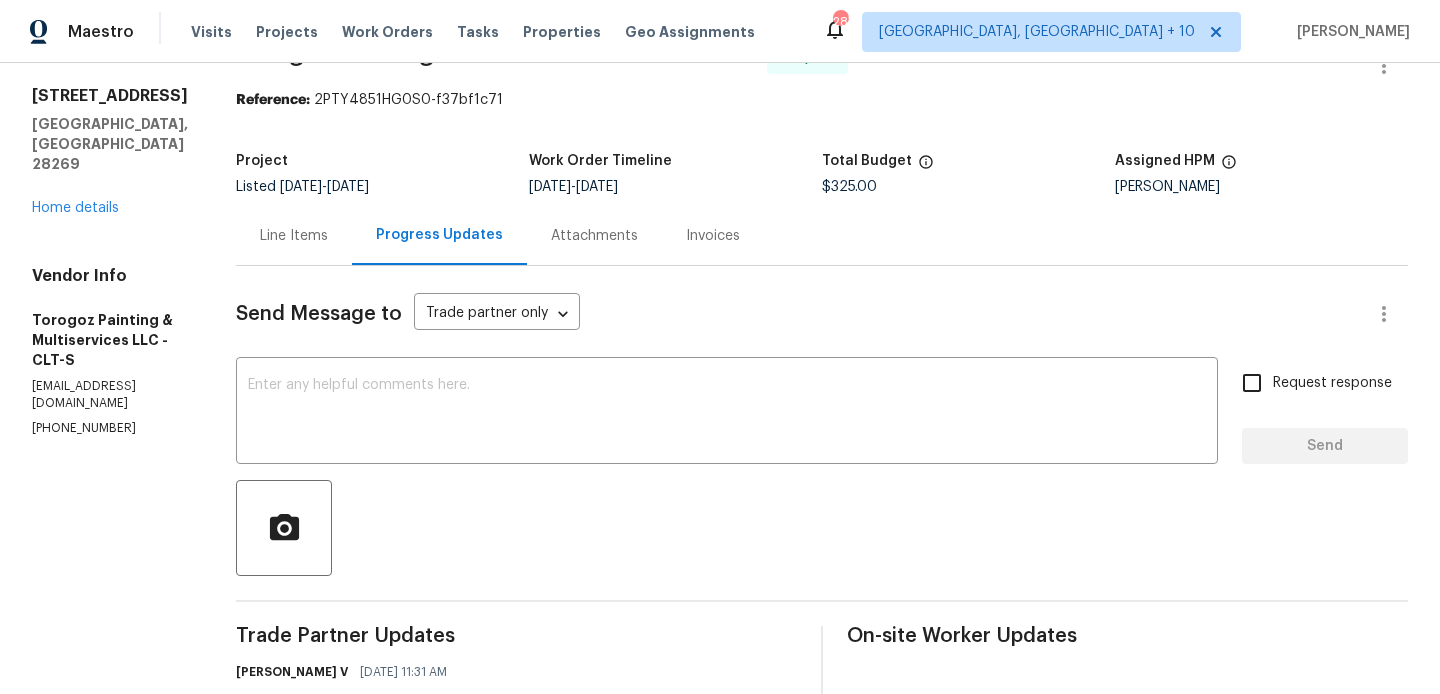 click on "Line Items Progress Updates Attachments Invoices" at bounding box center [822, 236] 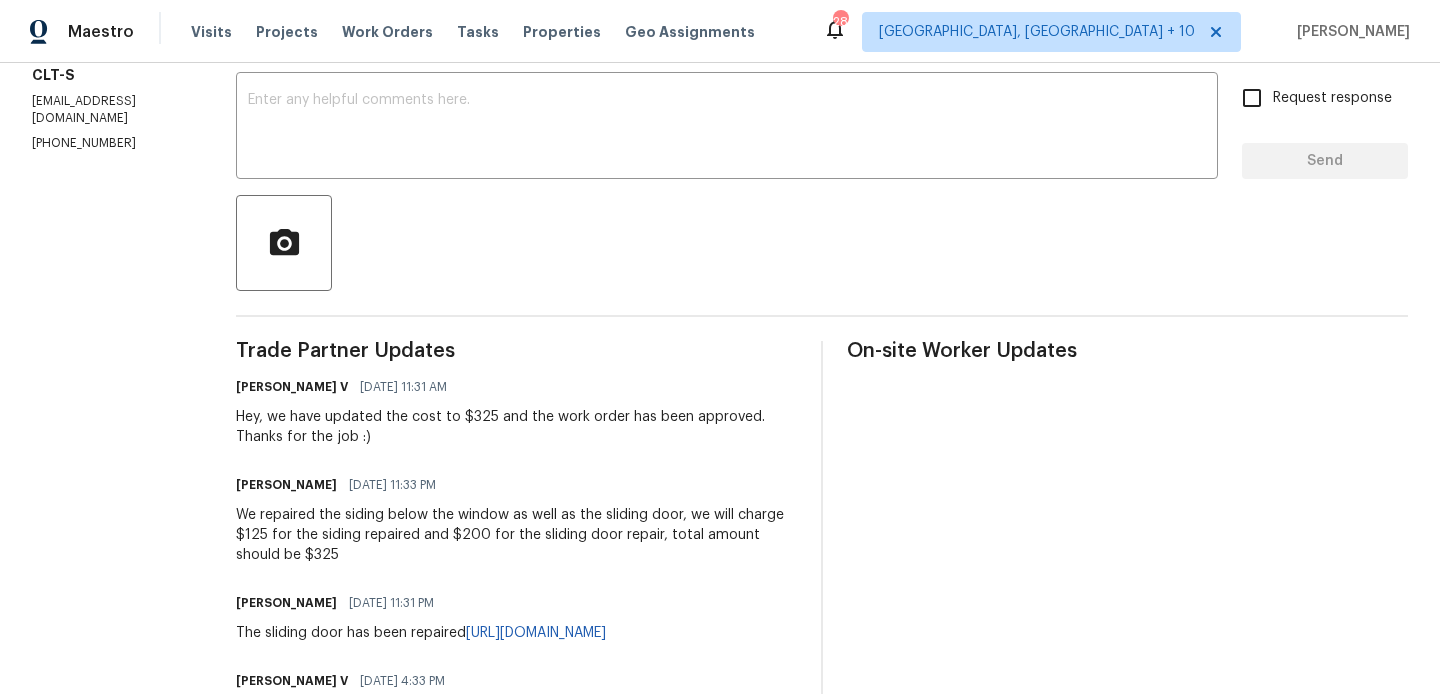 scroll, scrollTop: 0, scrollLeft: 0, axis: both 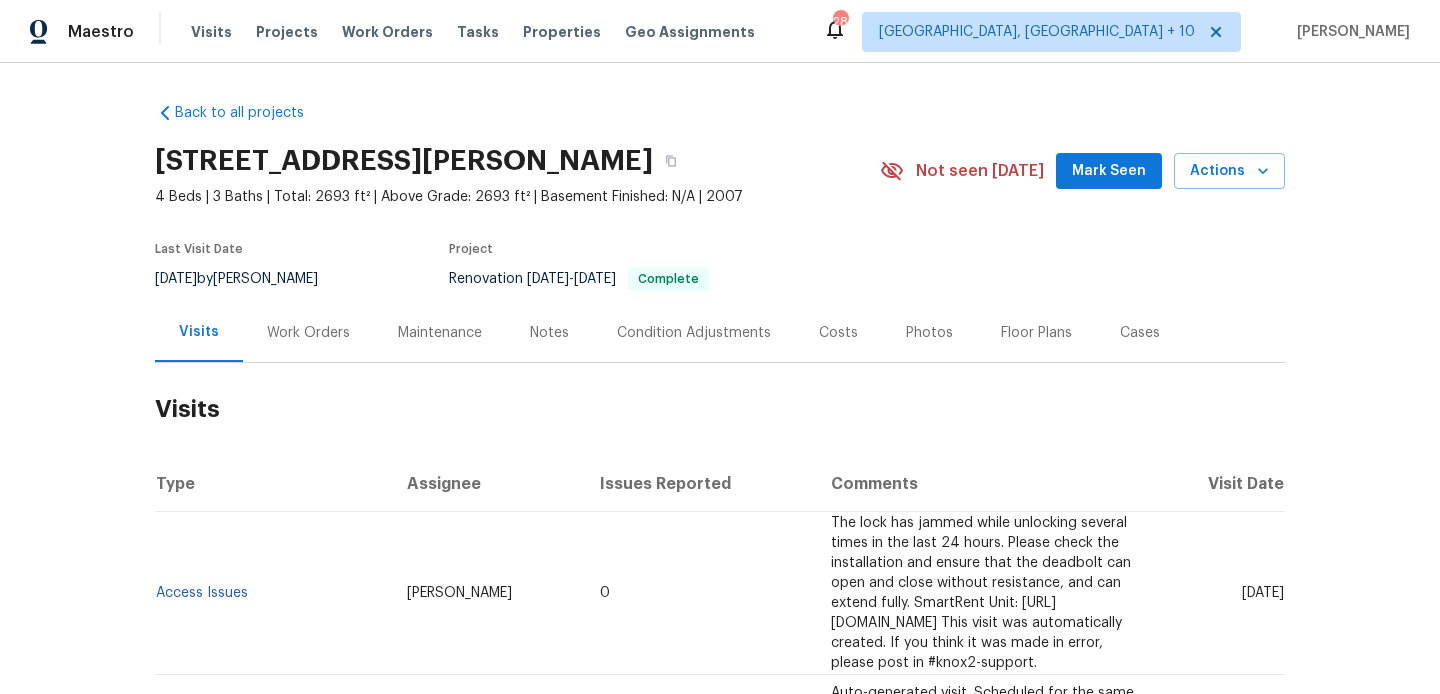 click on "Work Orders" at bounding box center [308, 333] 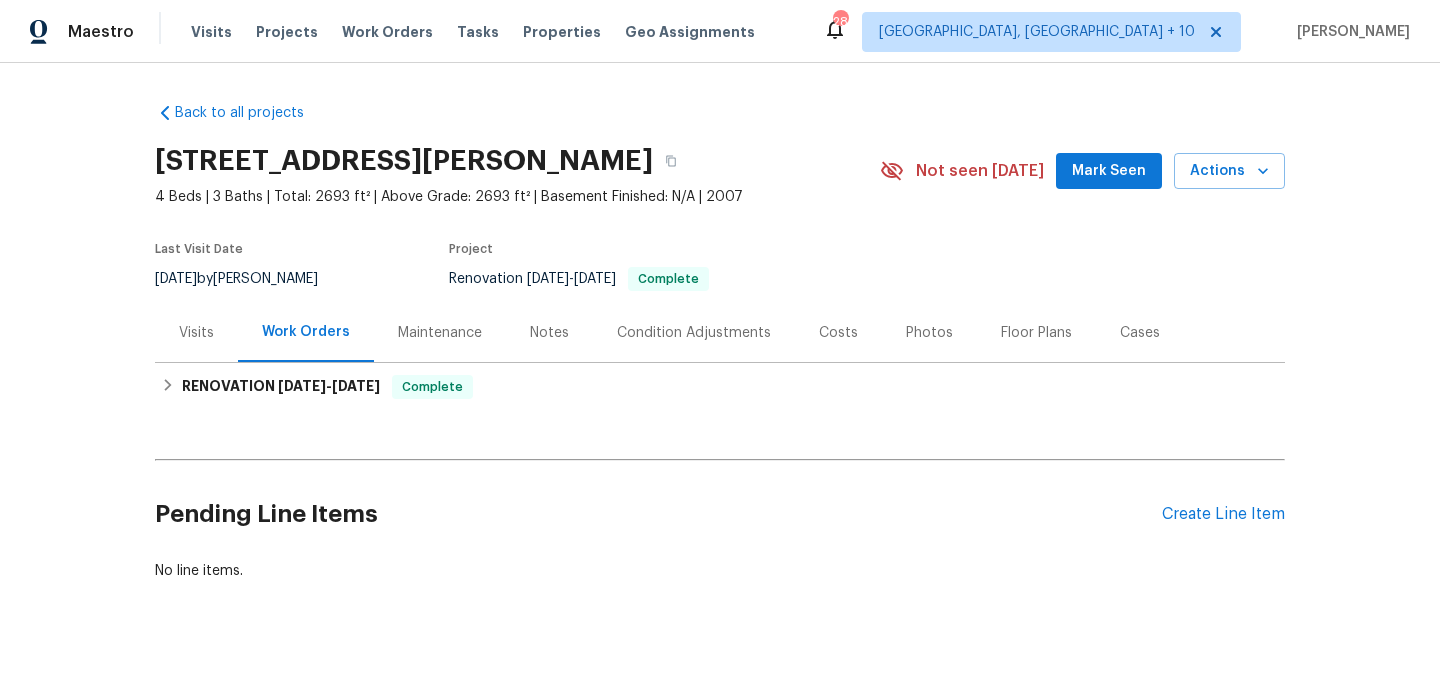 scroll, scrollTop: 23, scrollLeft: 0, axis: vertical 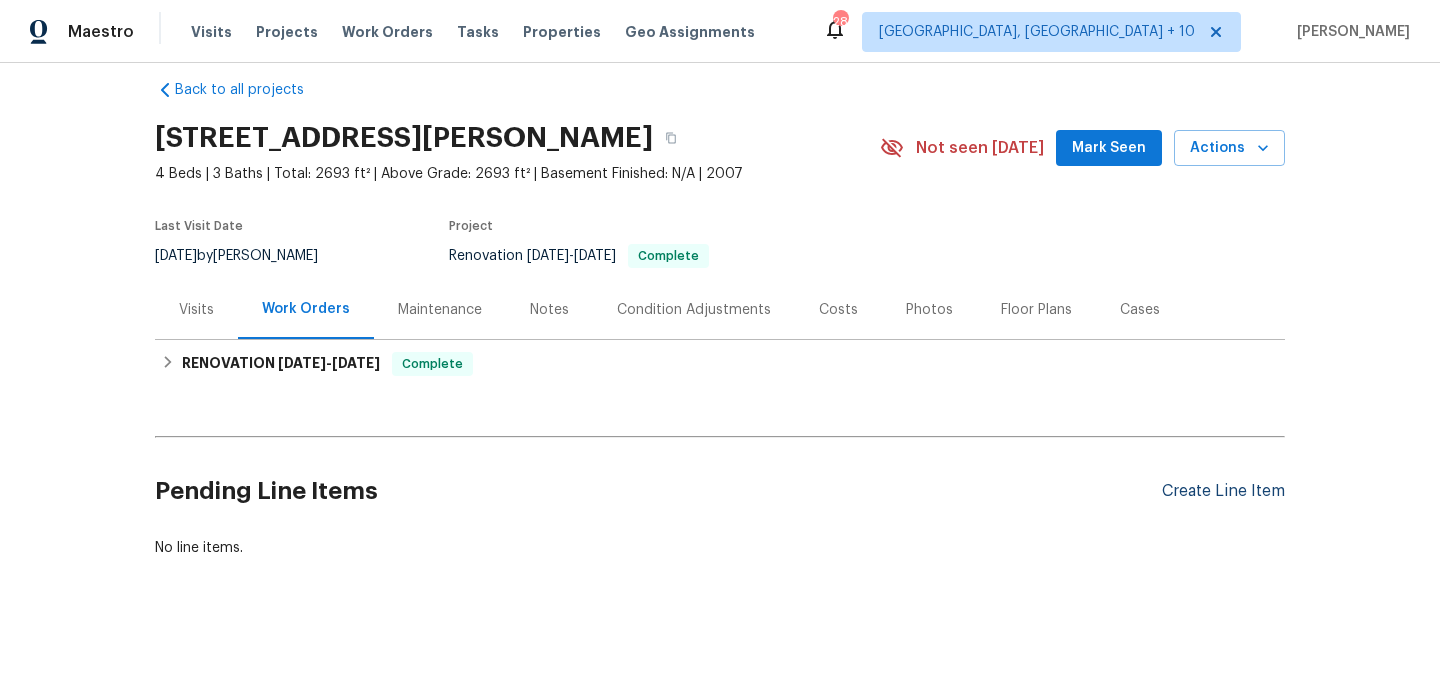 click on "Create Line Item" at bounding box center [1223, 491] 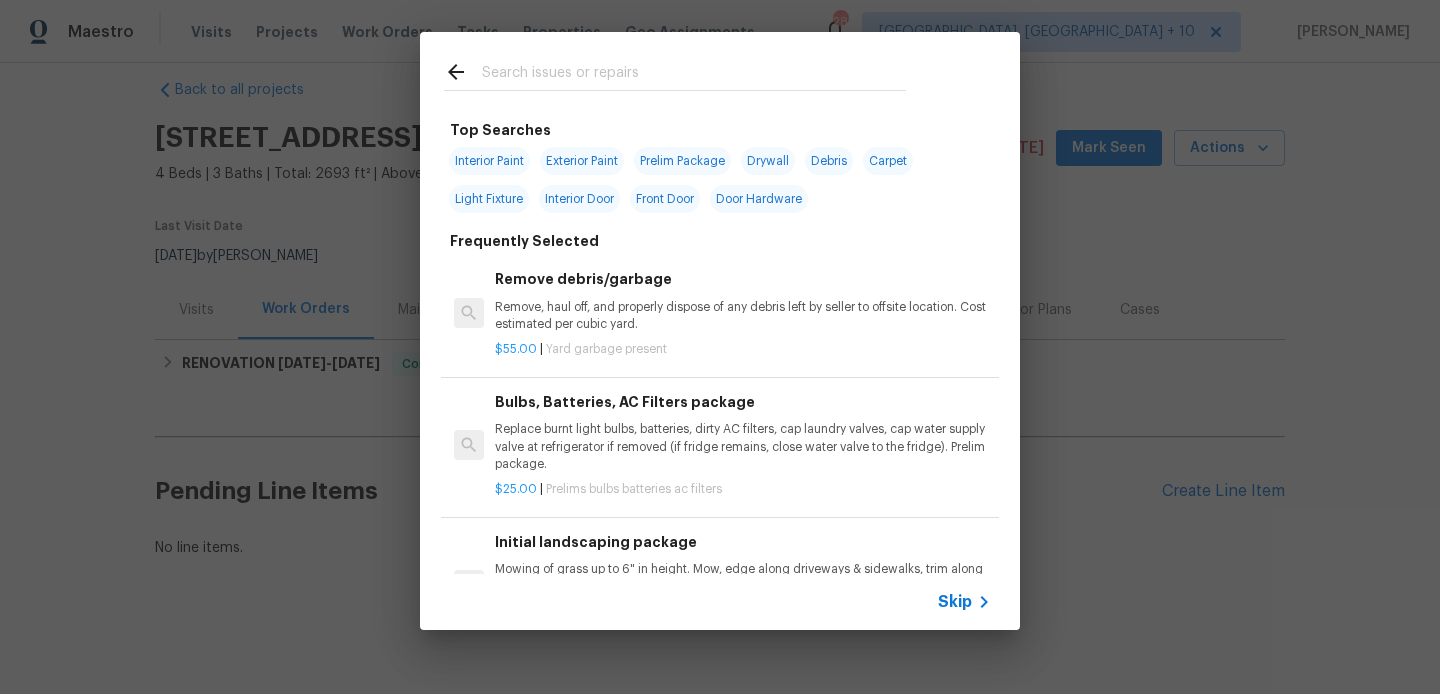 click at bounding box center (694, 75) 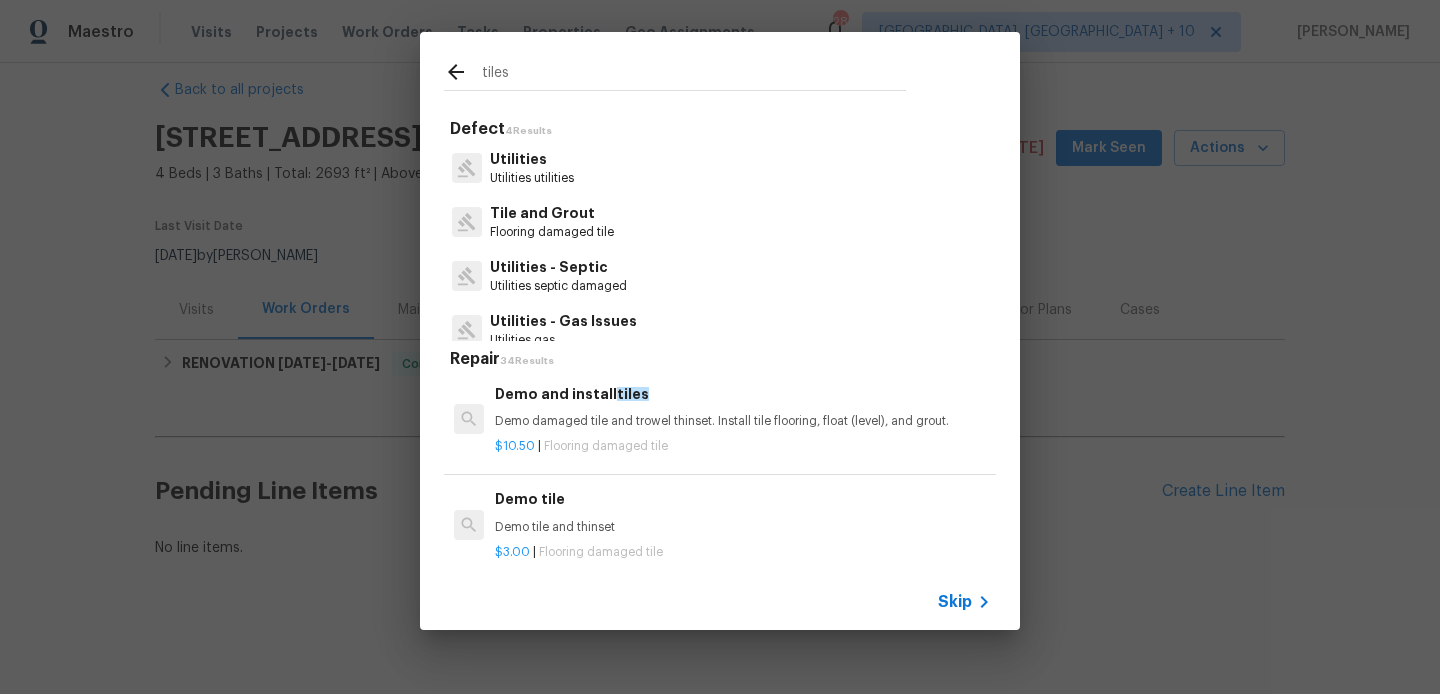 scroll, scrollTop: 135, scrollLeft: 0, axis: vertical 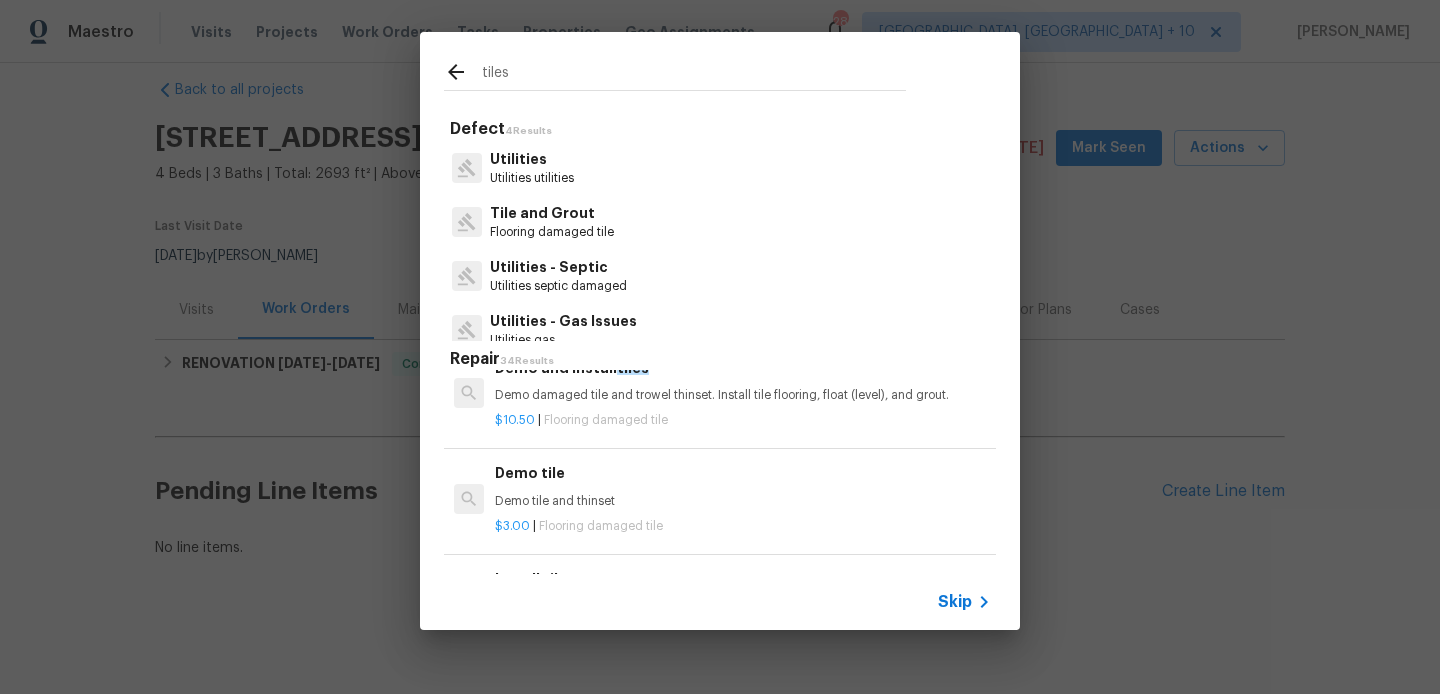 type on "tiles" 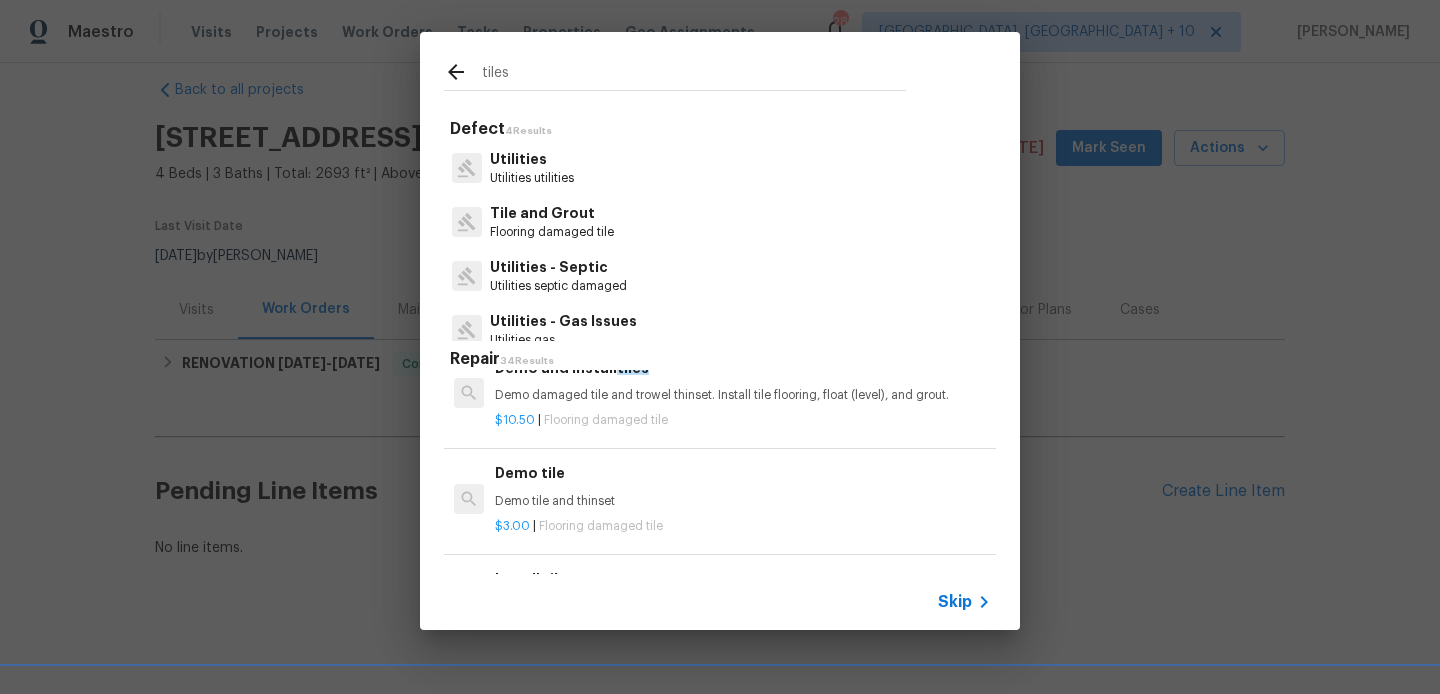 click on "Demo tile and thinset" at bounding box center [743, 501] 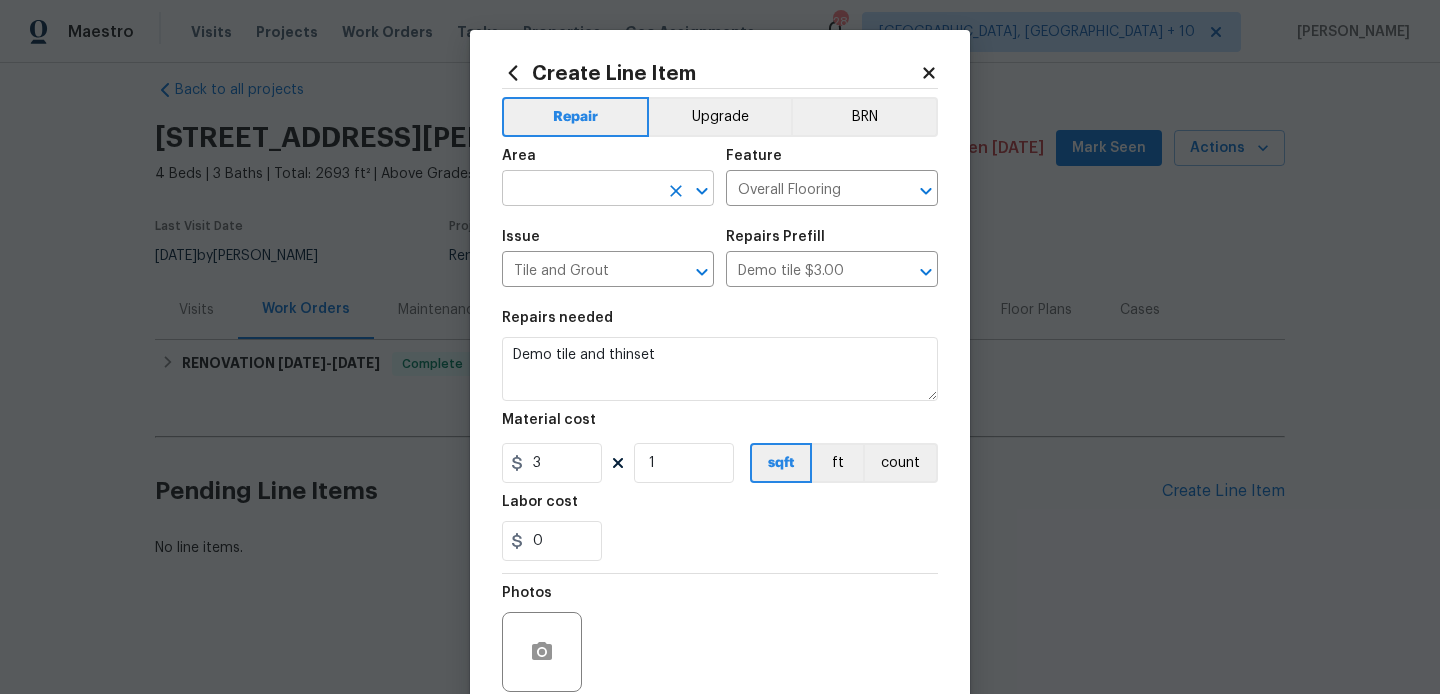 click at bounding box center [580, 190] 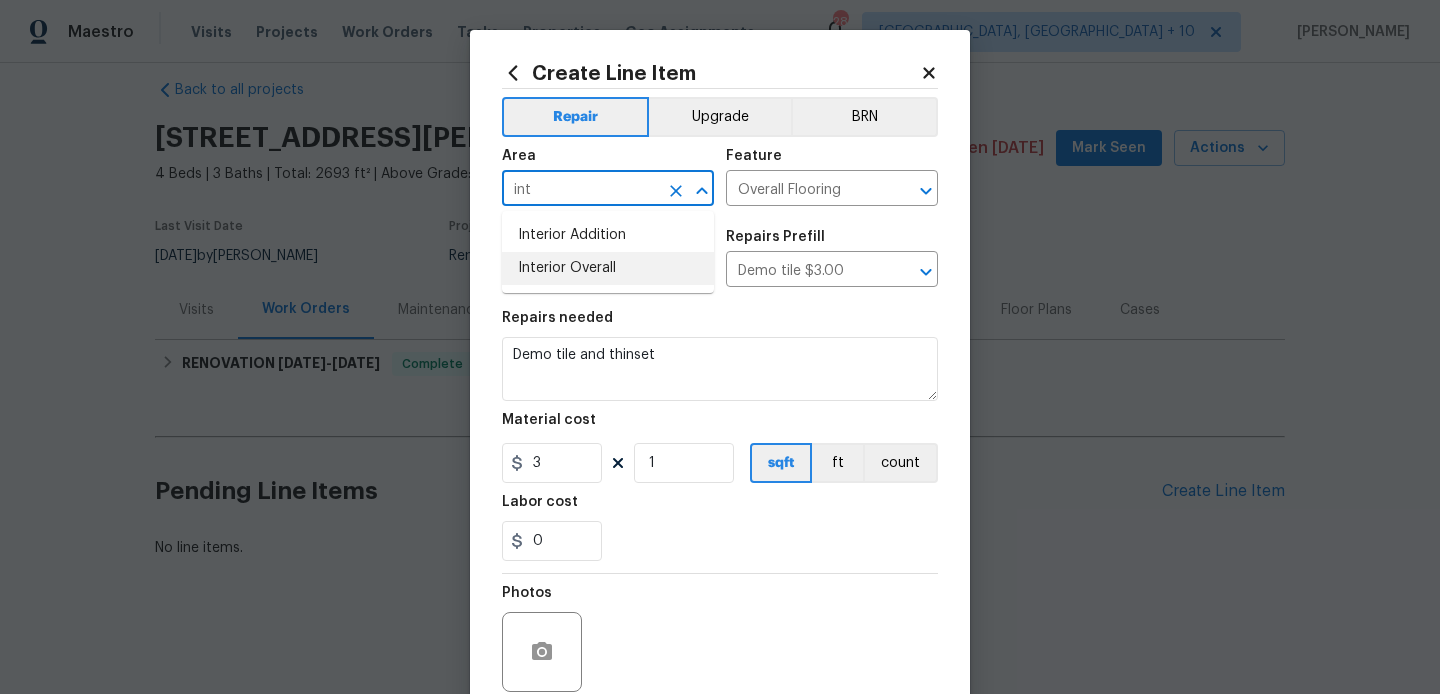 click on "Interior Overall" at bounding box center [608, 268] 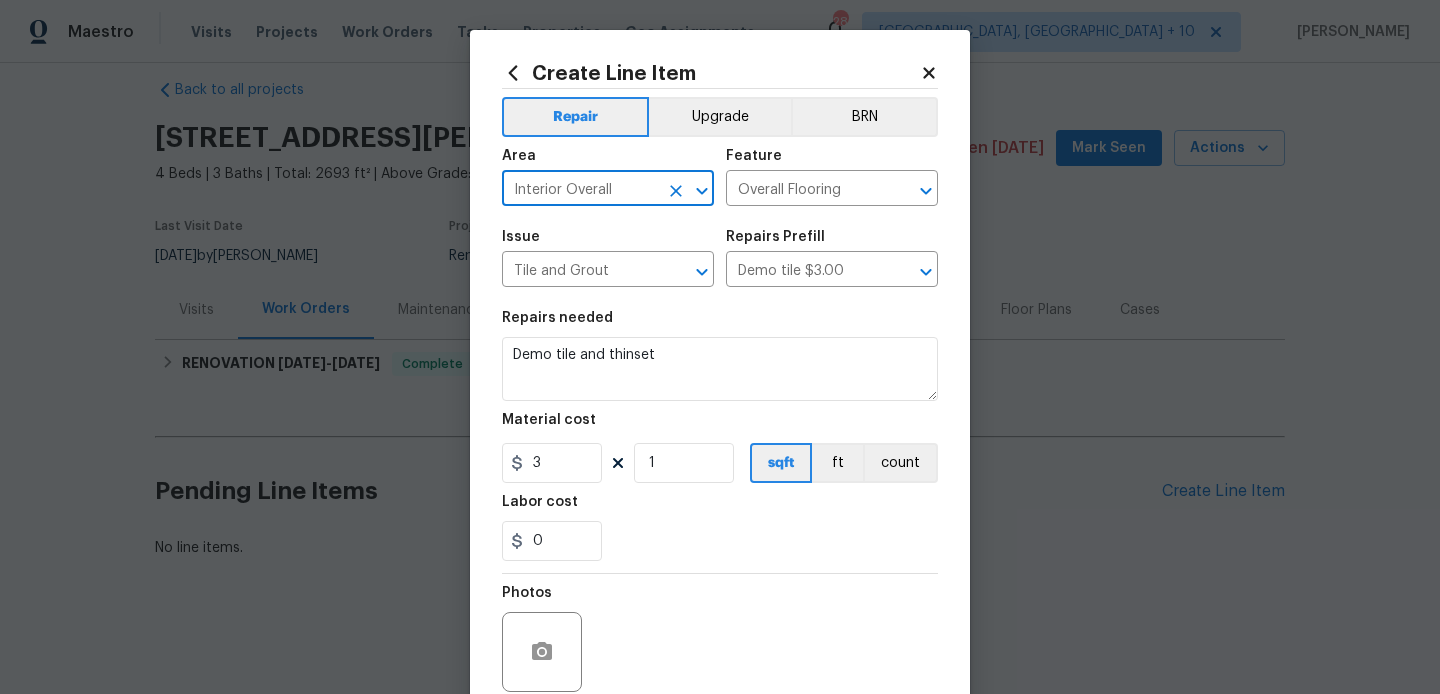 type on "Interior Overall" 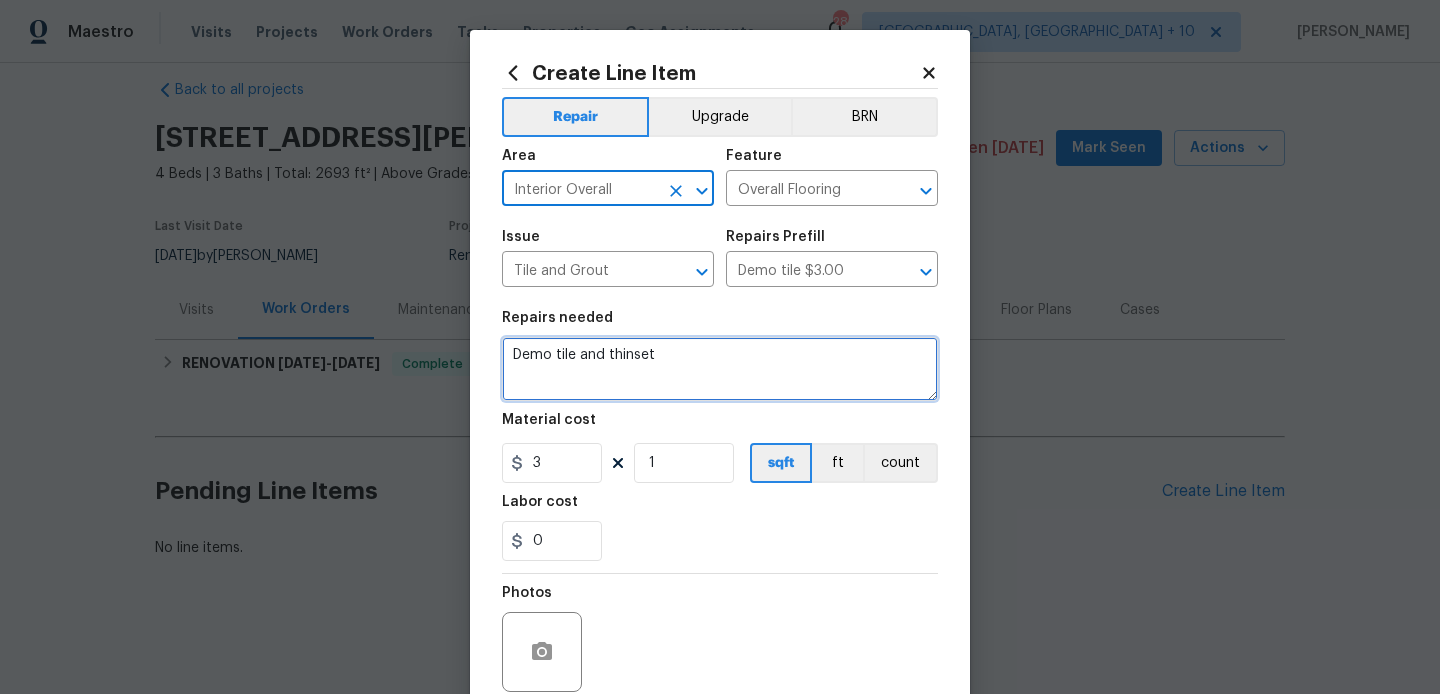 click on "Demo tile and thinset" at bounding box center [720, 369] 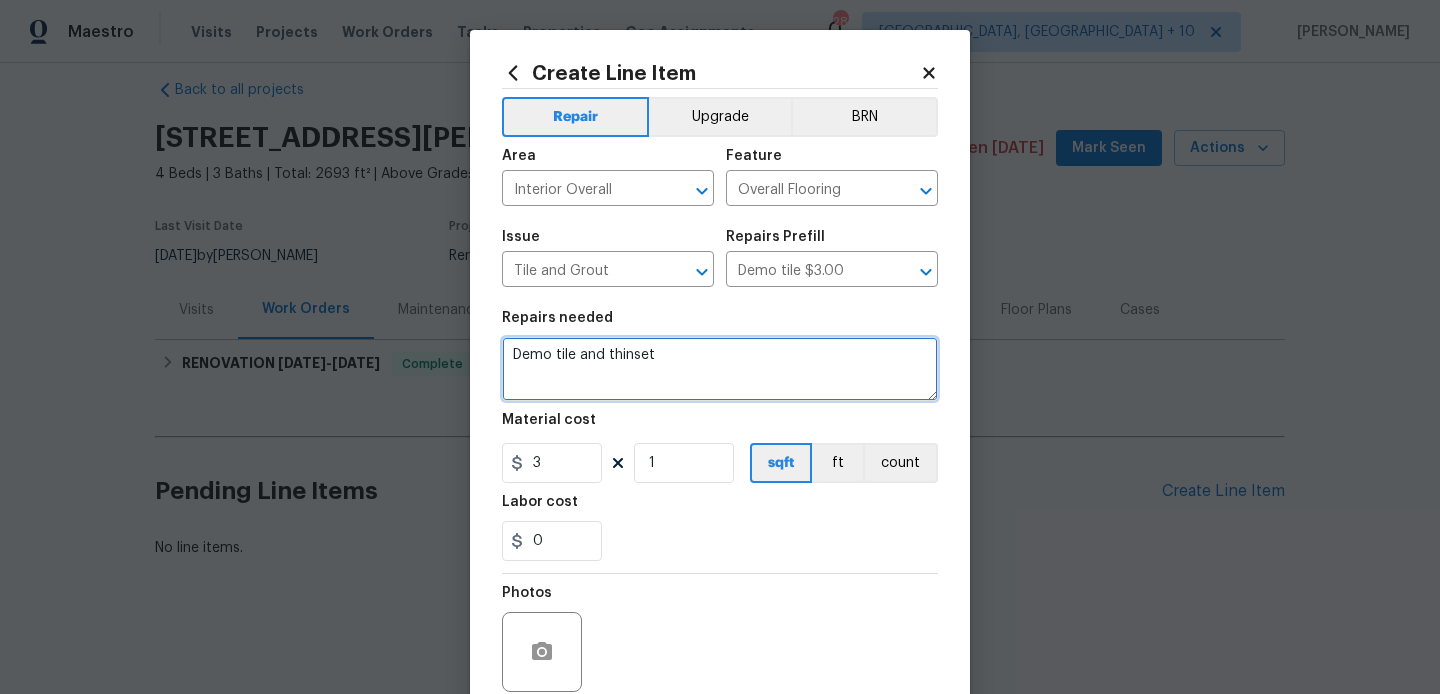 click on "Demo tile and thinset" at bounding box center (720, 369) 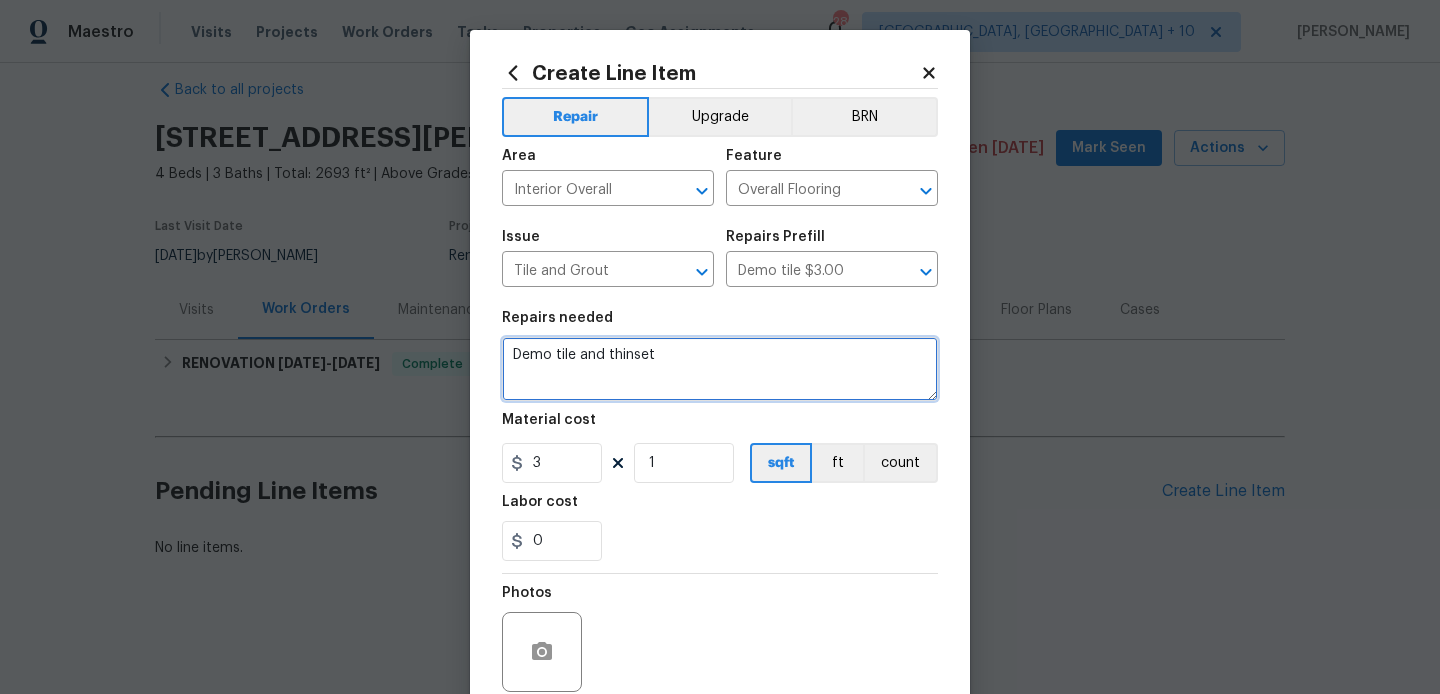 paste on "Replace or repair cracked tiles in the master bathroom." 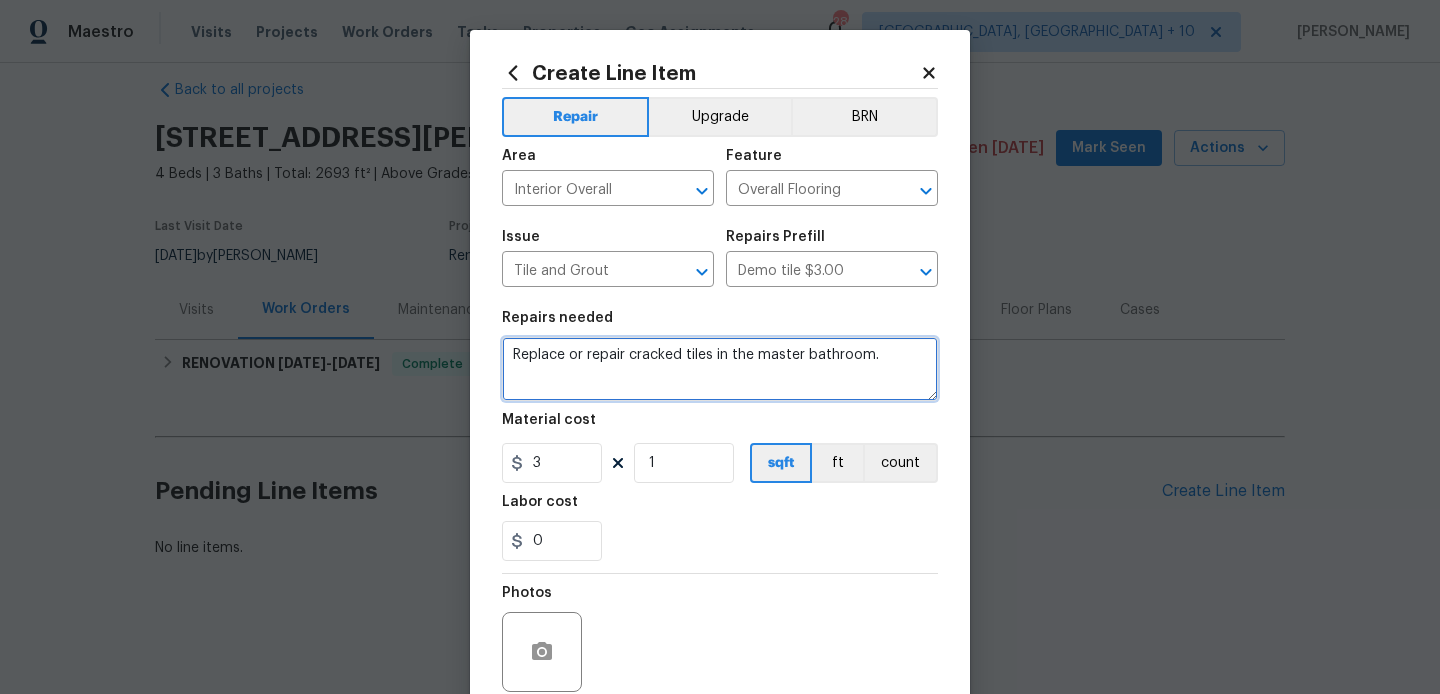 type on "Replace or repair cracked tiles in the master bathroom." 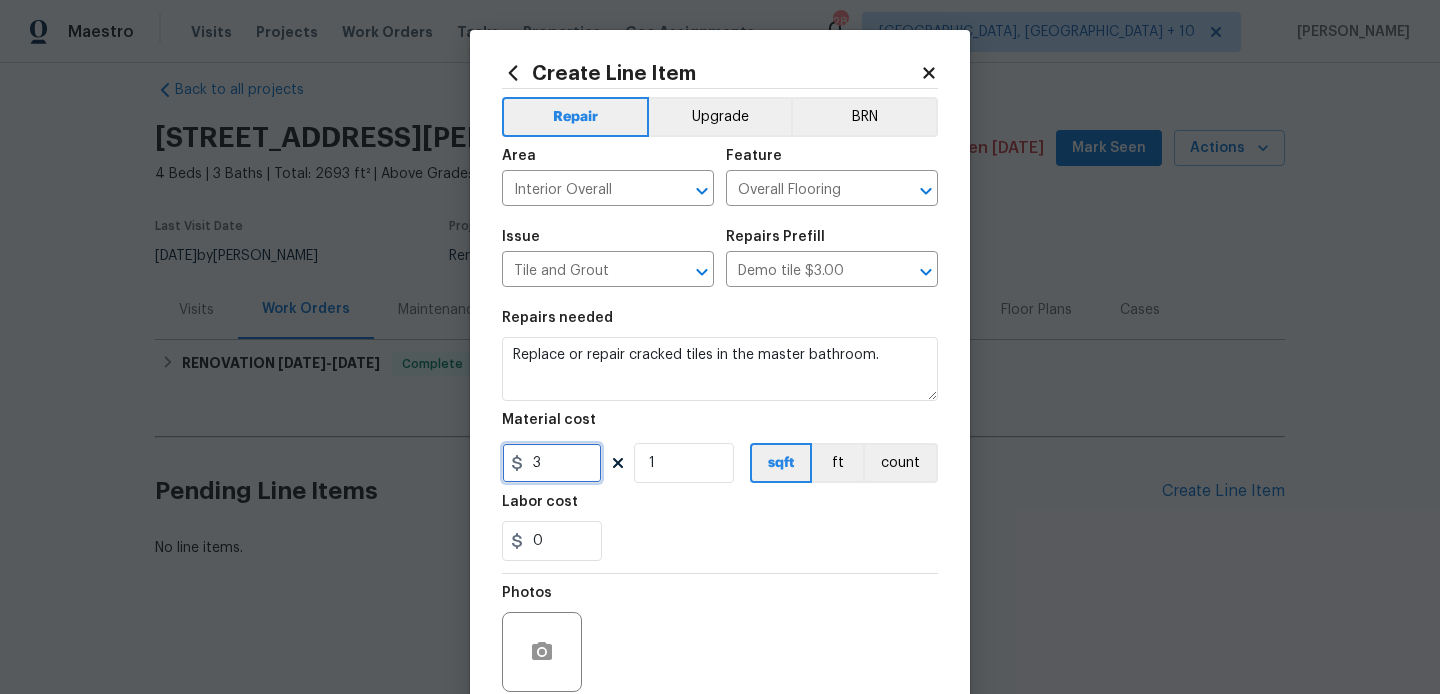 click on "3" at bounding box center (552, 463) 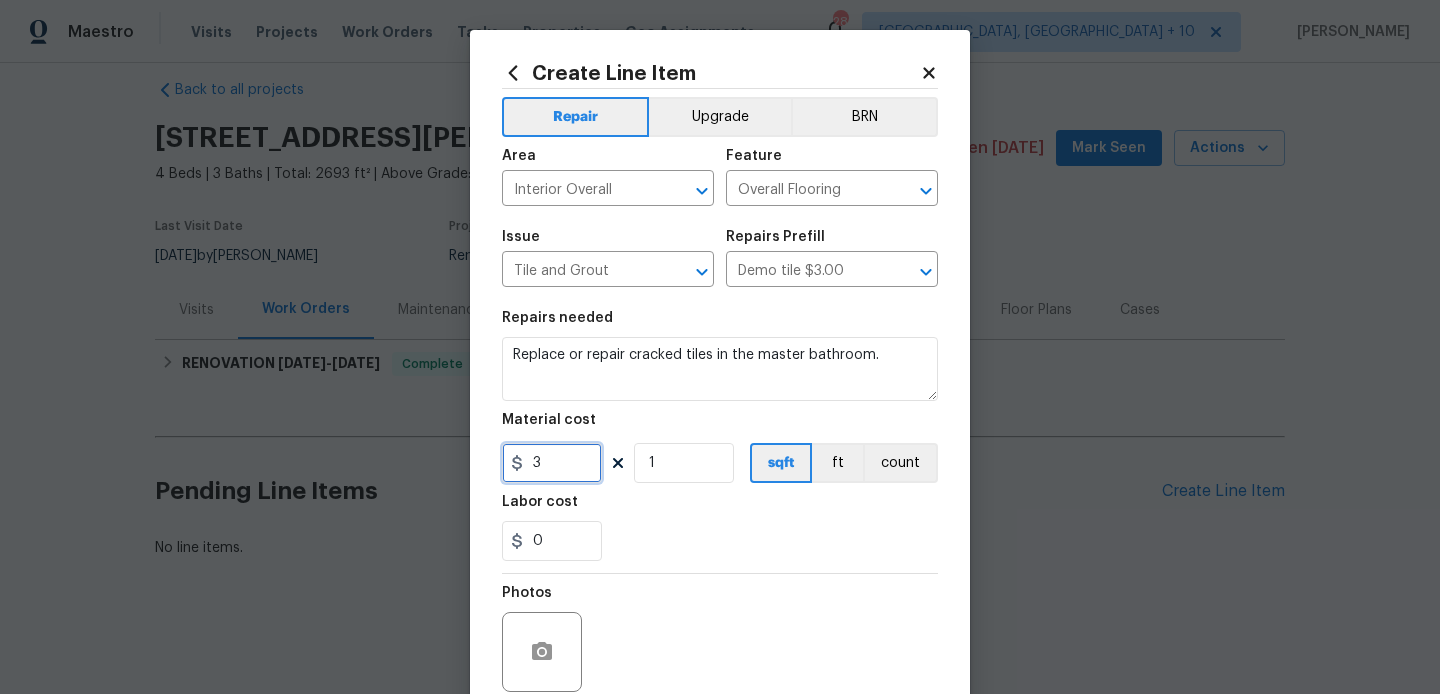 click on "3" at bounding box center (552, 463) 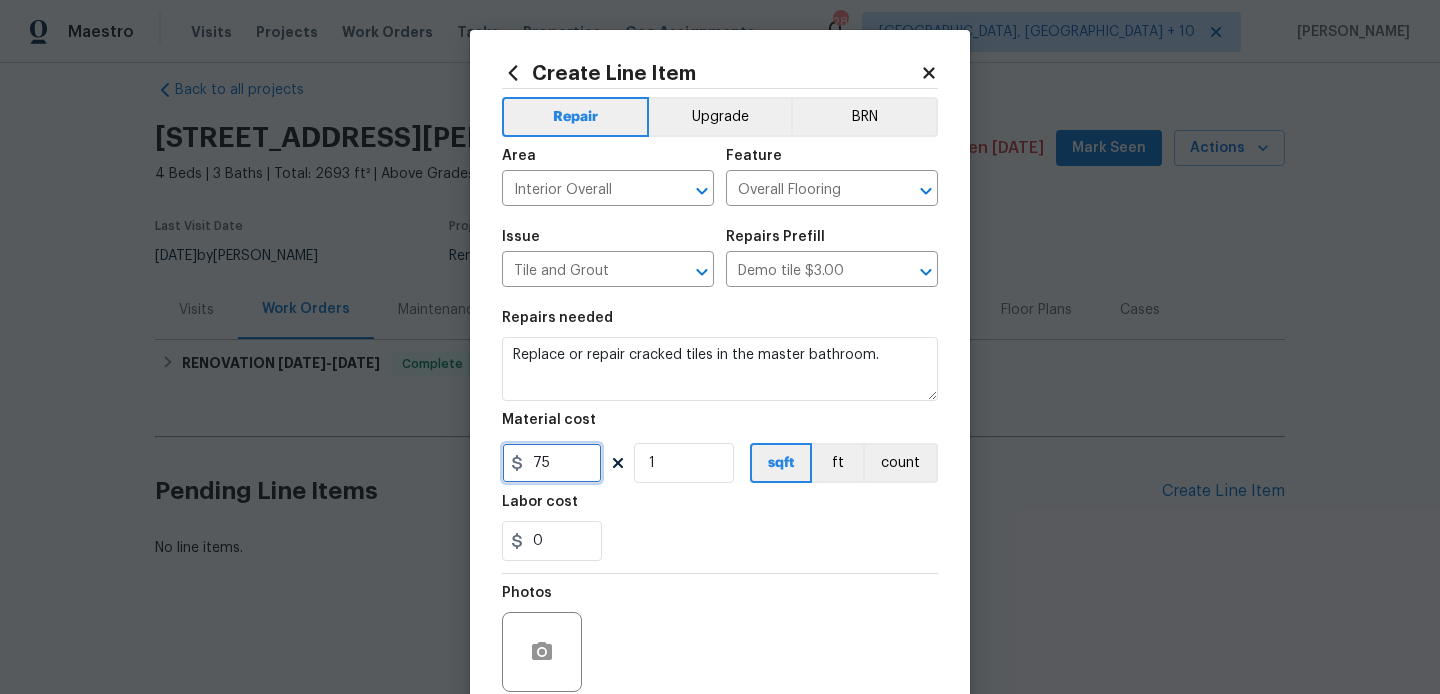 scroll, scrollTop: 168, scrollLeft: 0, axis: vertical 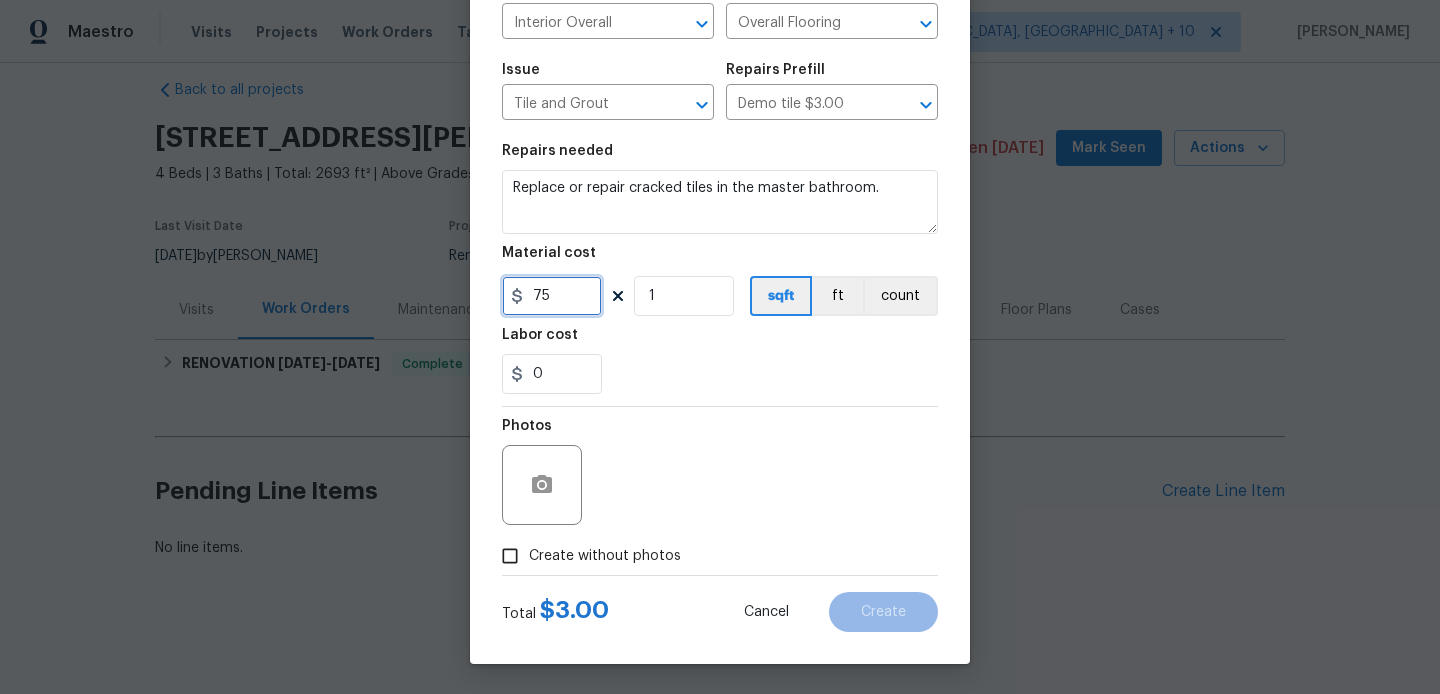 type on "75" 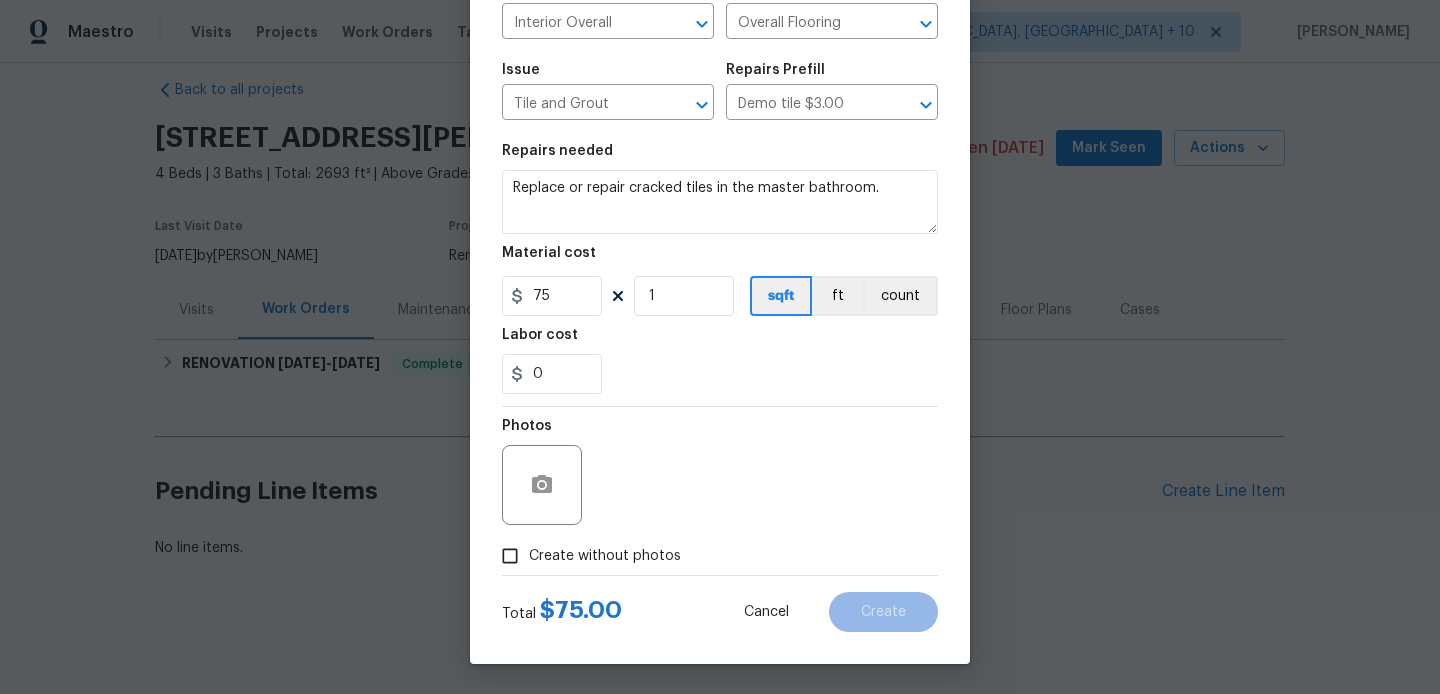click on "Create without photos" at bounding box center (605, 556) 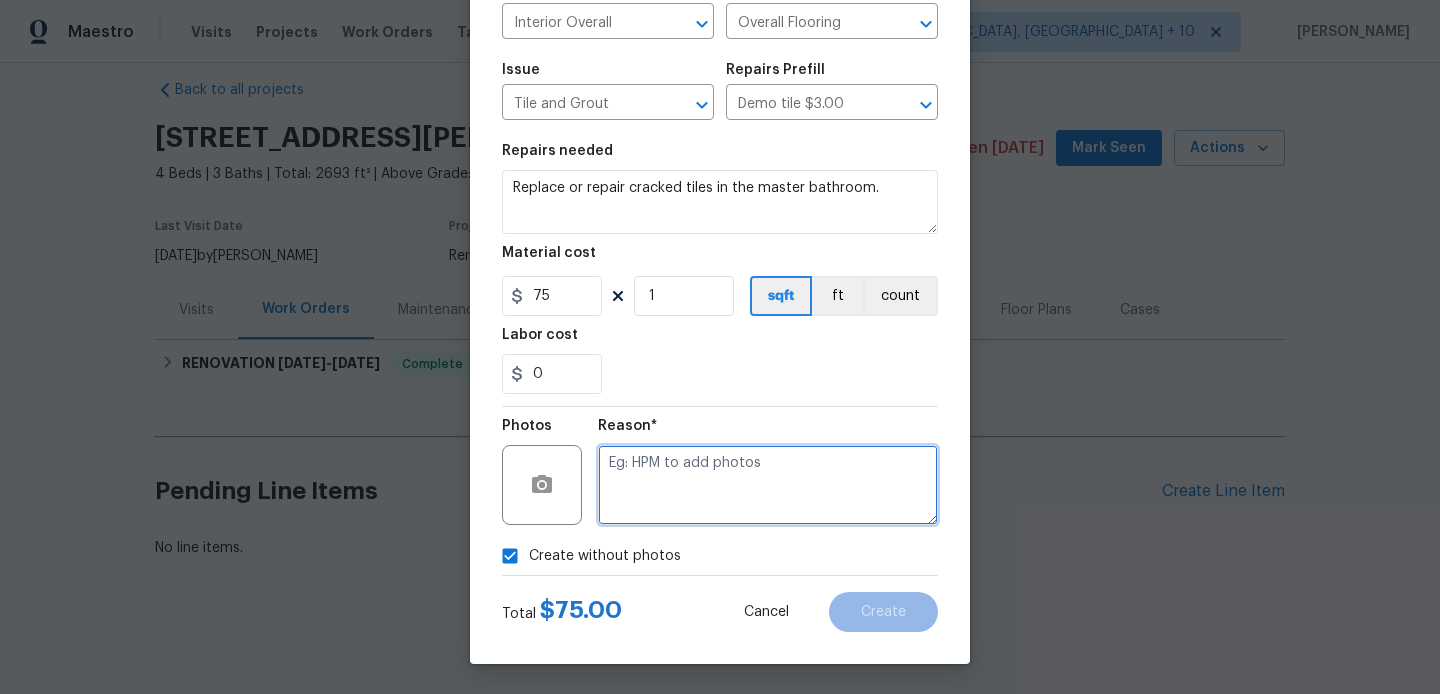 click at bounding box center (768, 485) 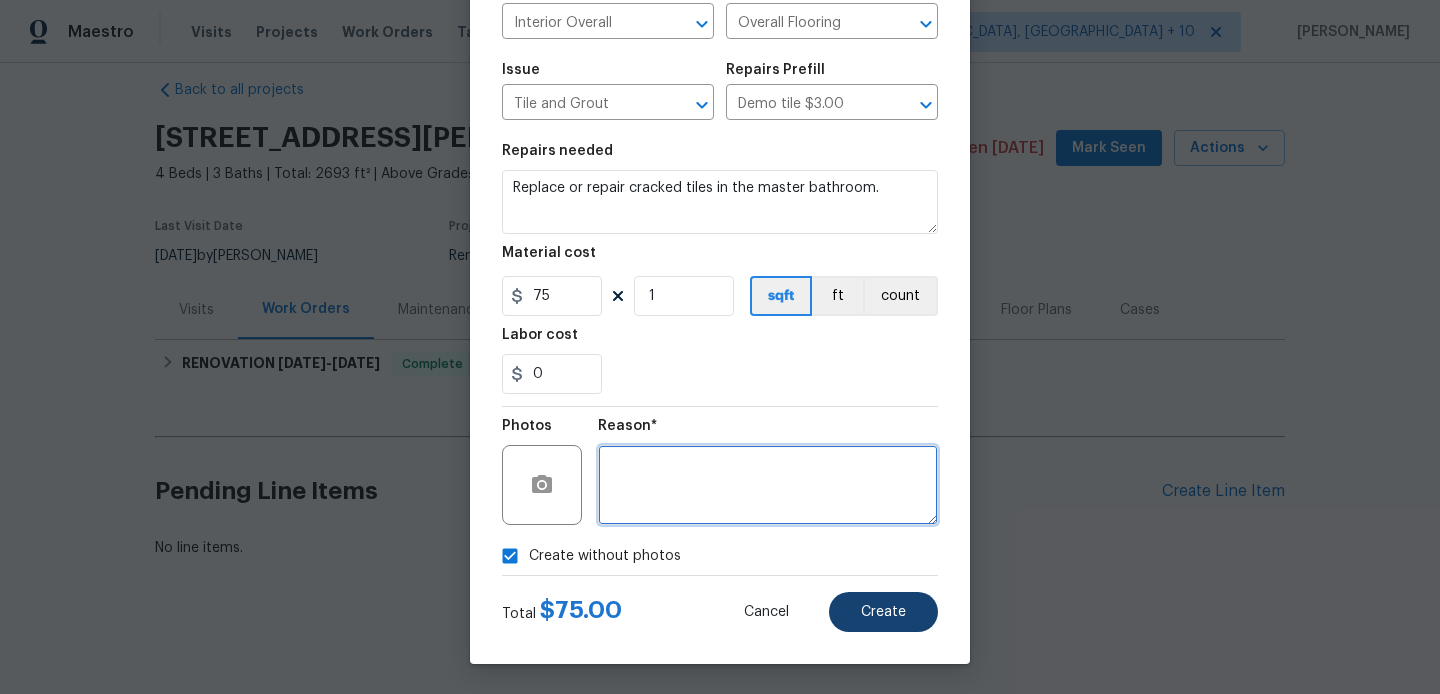 type 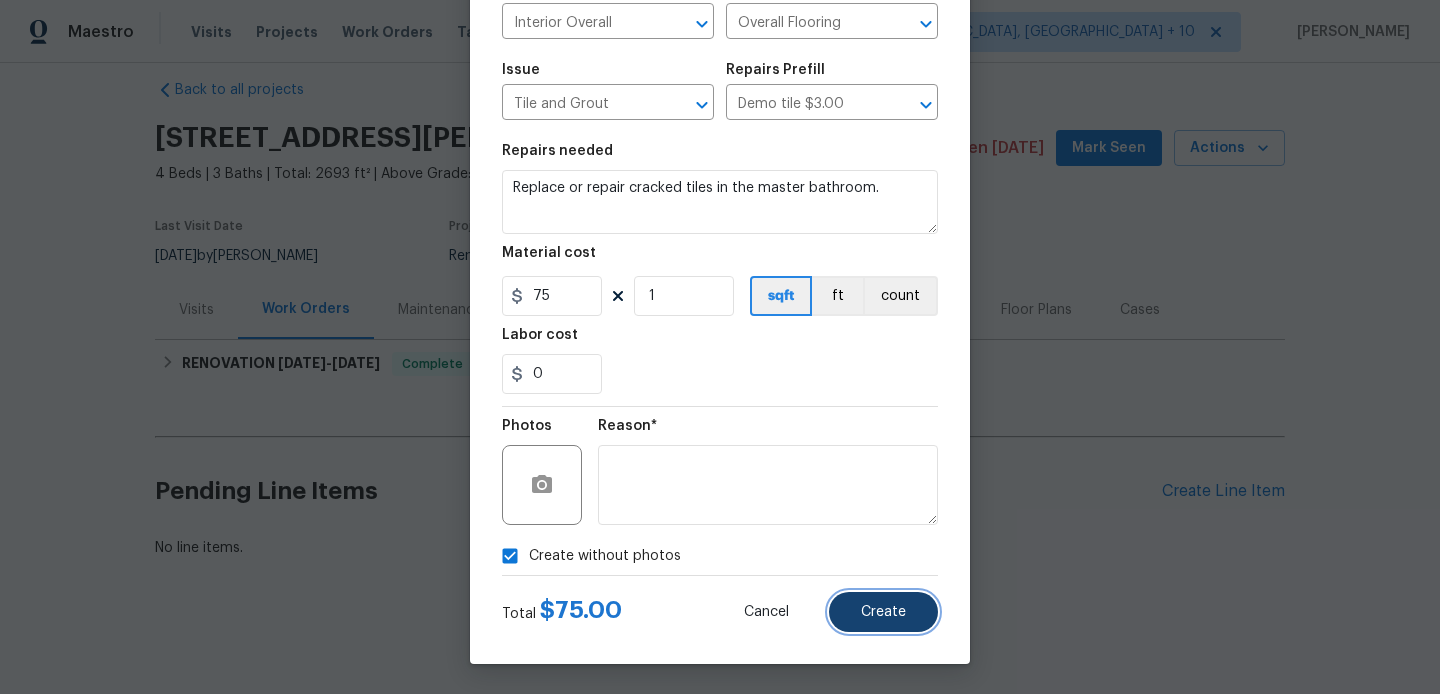 click on "Create" at bounding box center [883, 612] 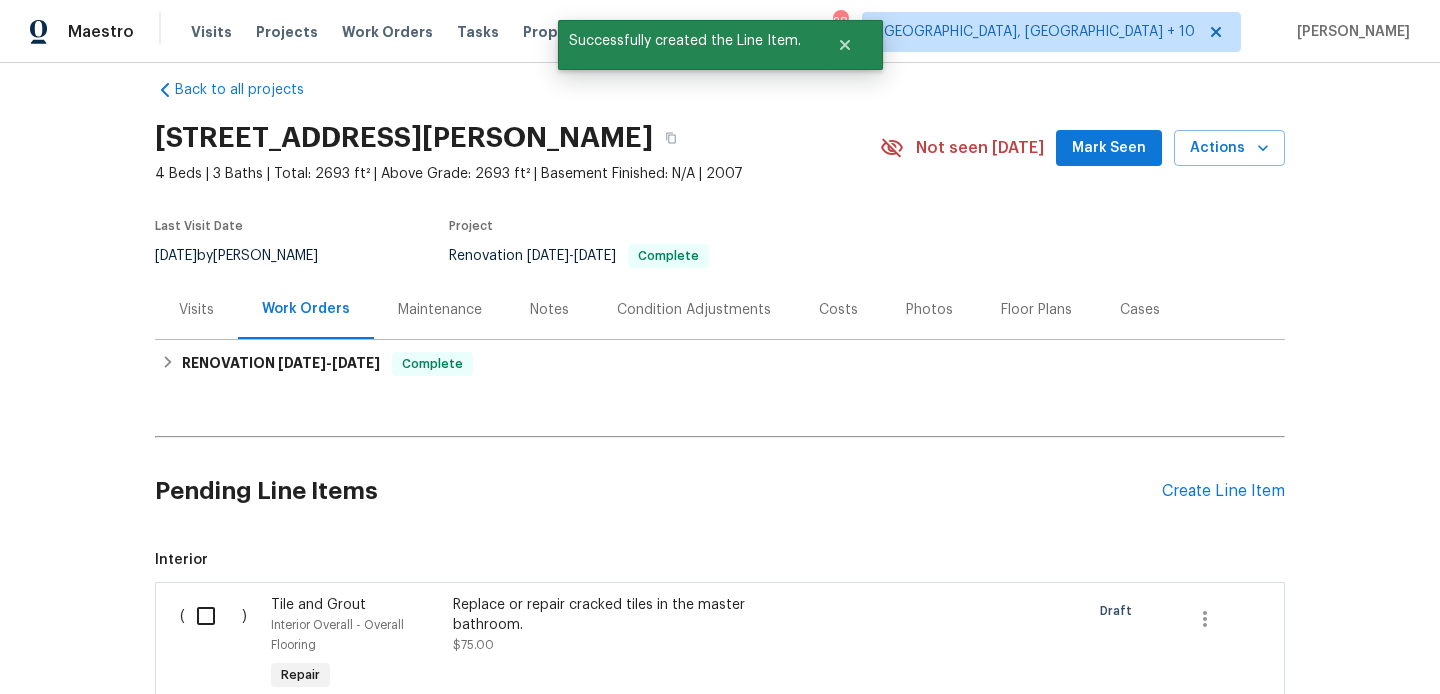 scroll, scrollTop: 272, scrollLeft: 0, axis: vertical 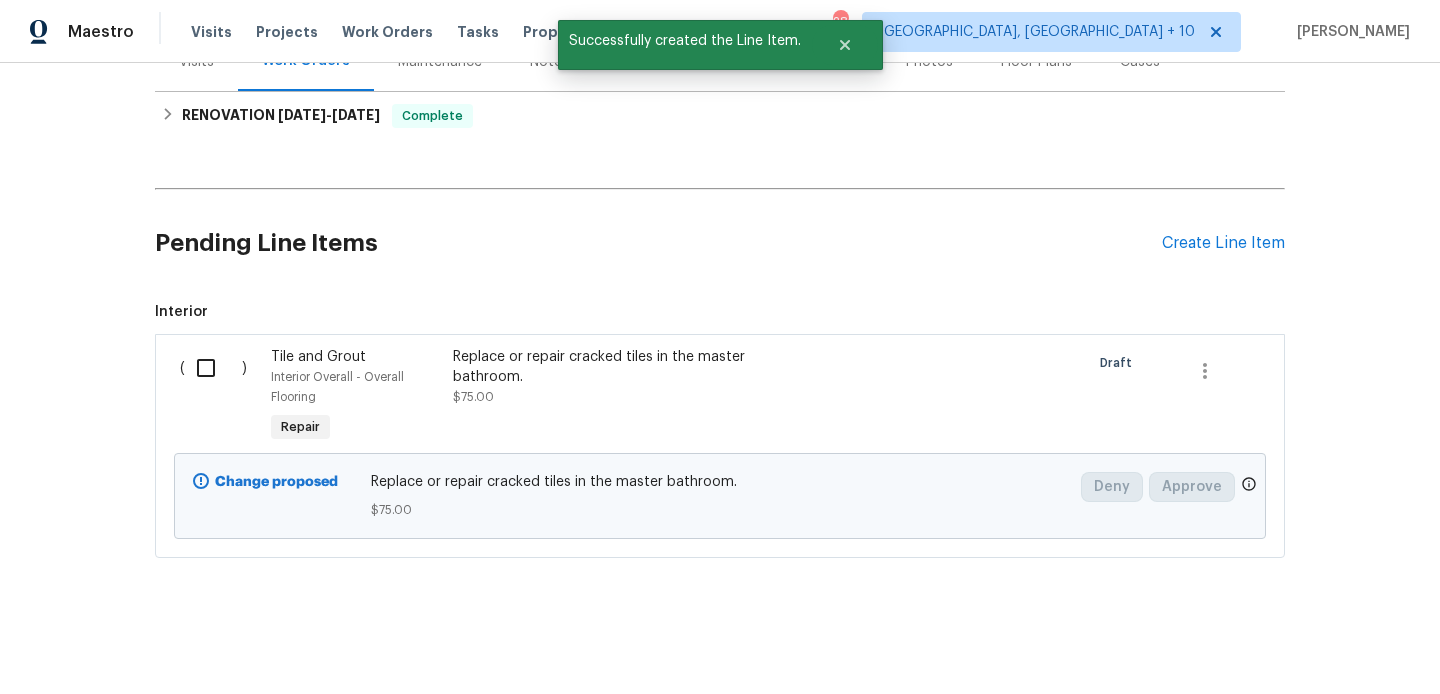 click at bounding box center [213, 368] 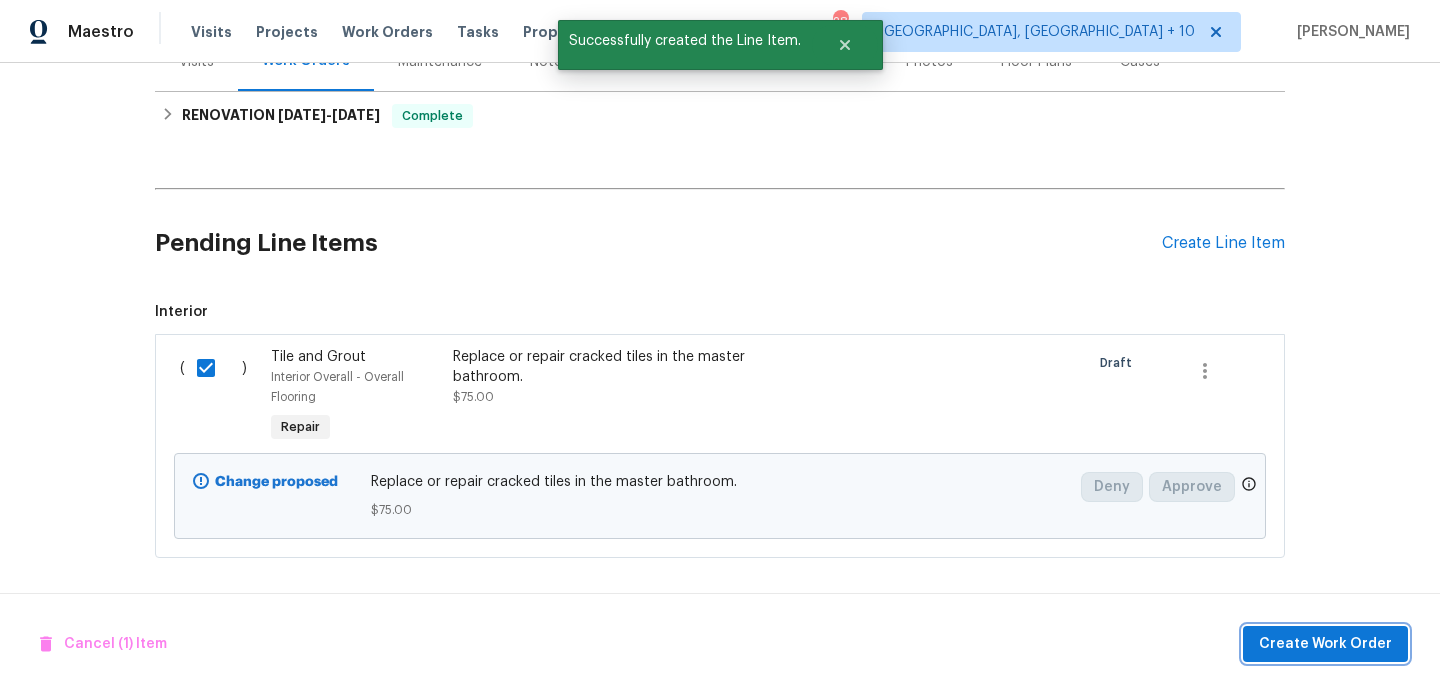 click on "Create Work Order" at bounding box center [1325, 644] 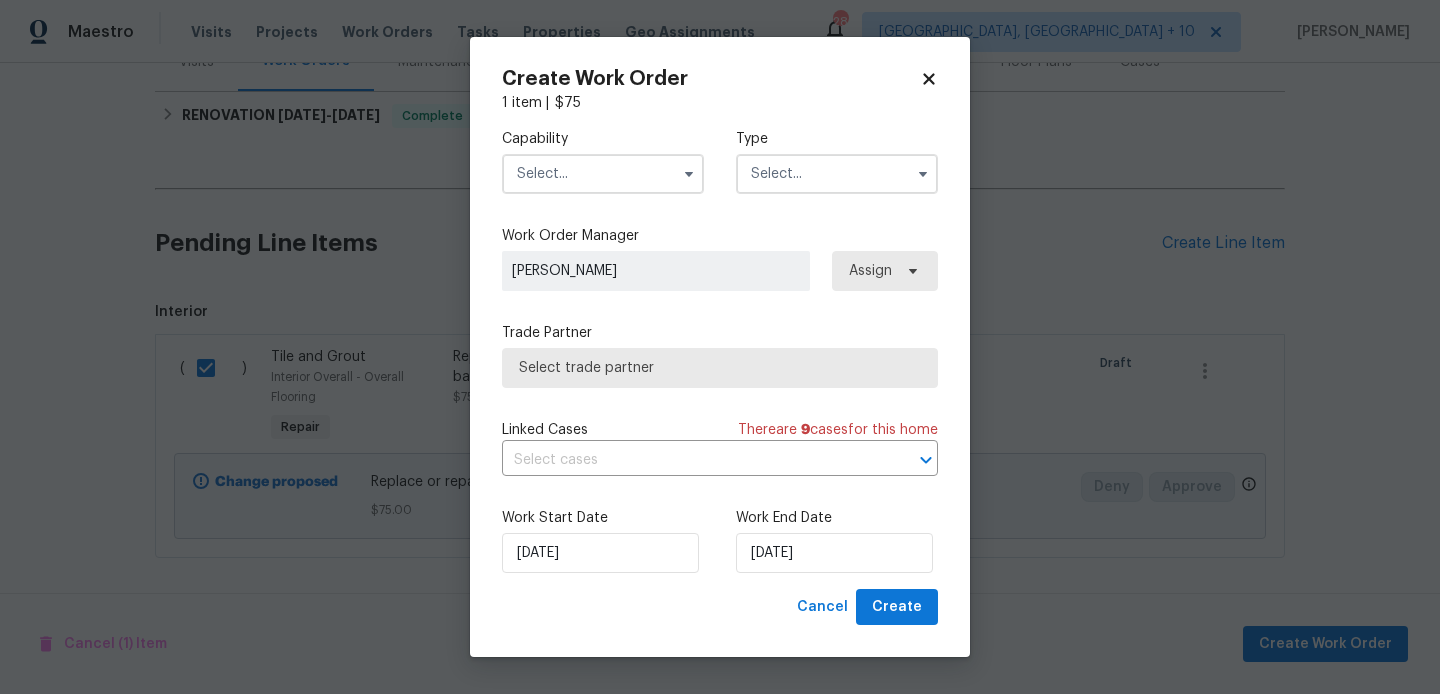 click on "Capability" at bounding box center [603, 139] 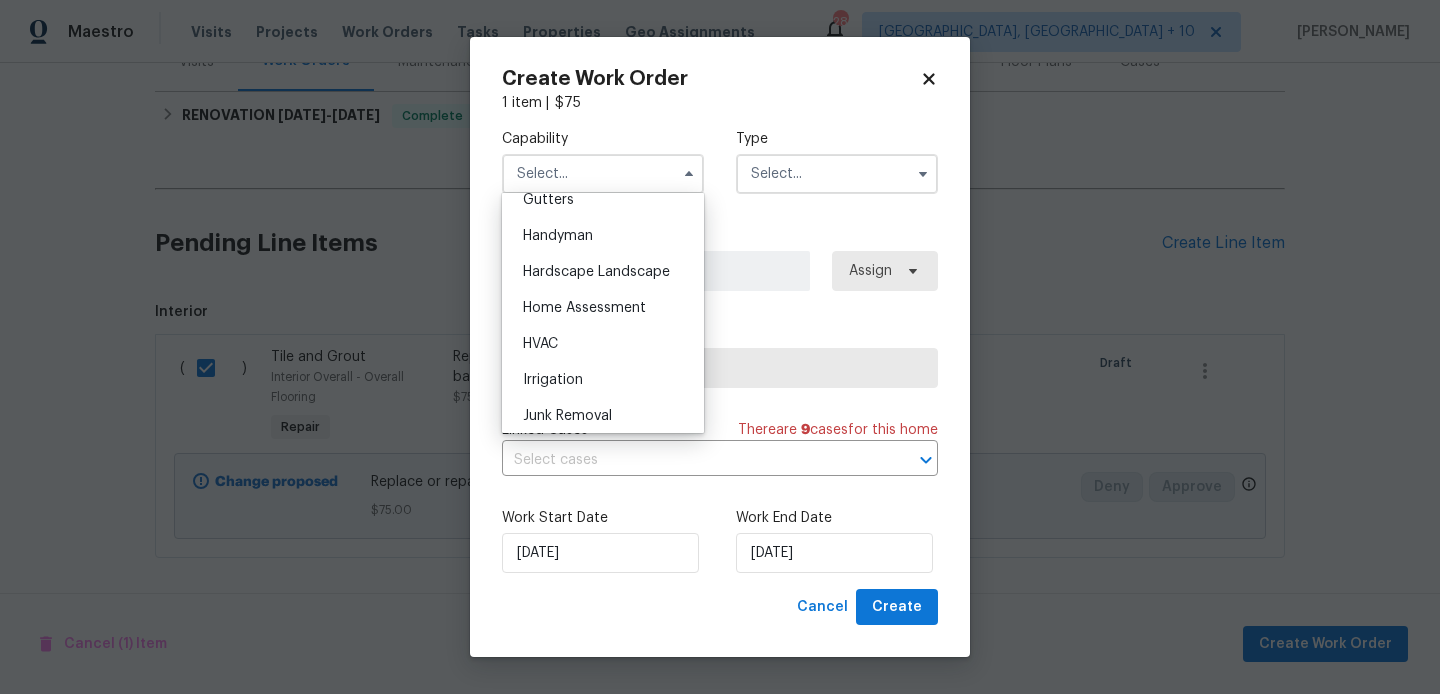 scroll, scrollTop: 1092, scrollLeft: 0, axis: vertical 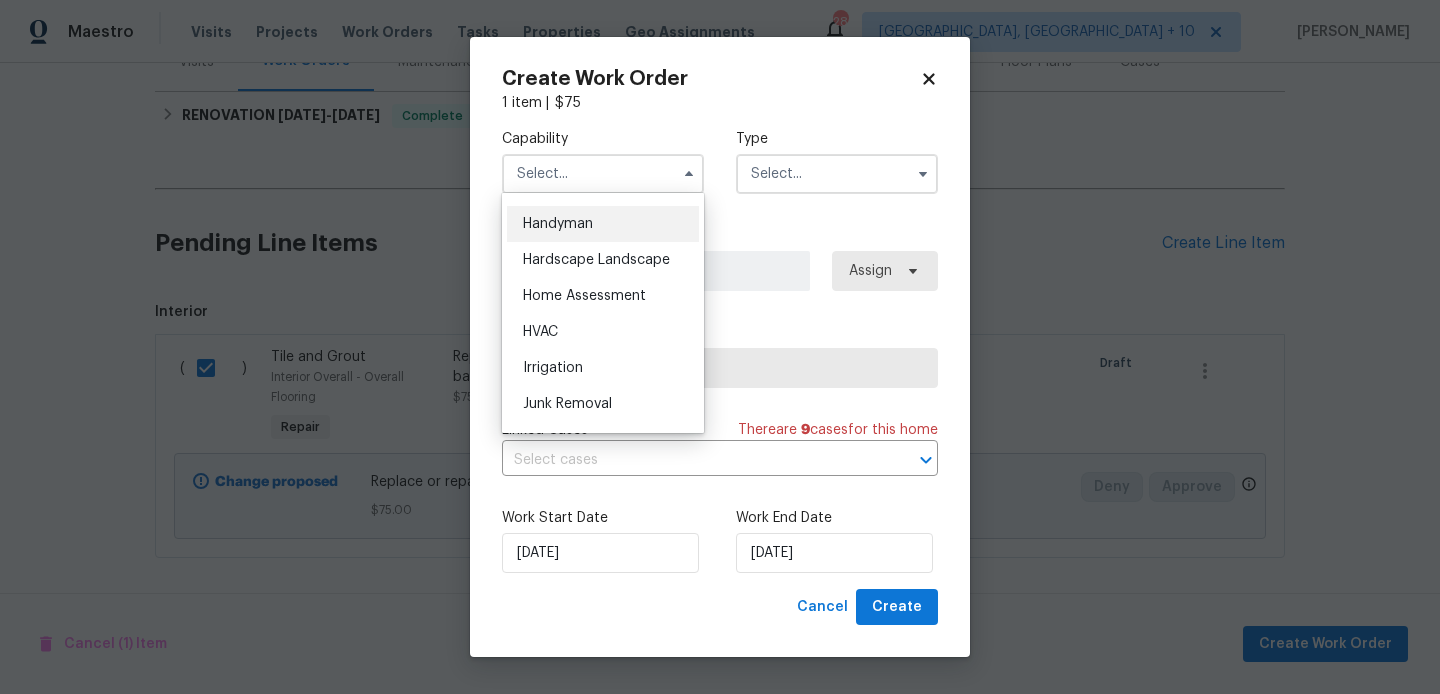 click on "Handyman" at bounding box center (558, 224) 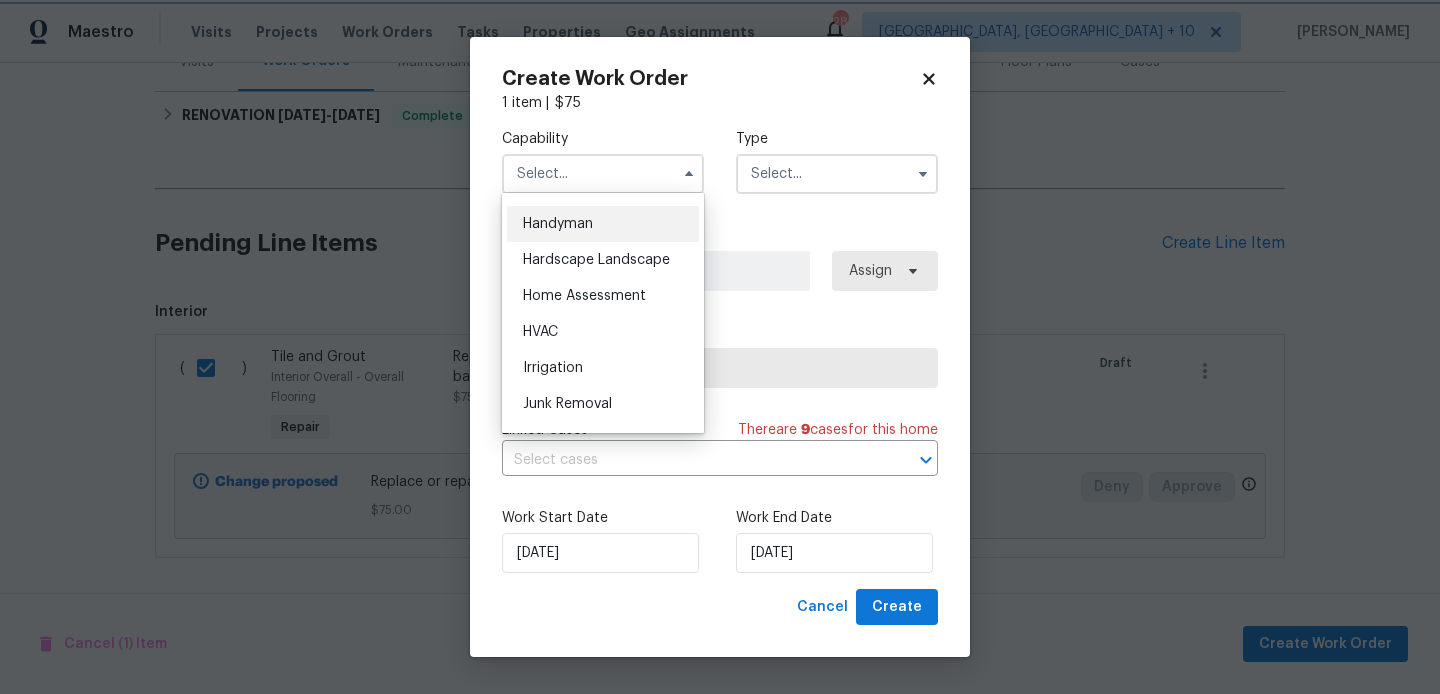 type on "Handyman" 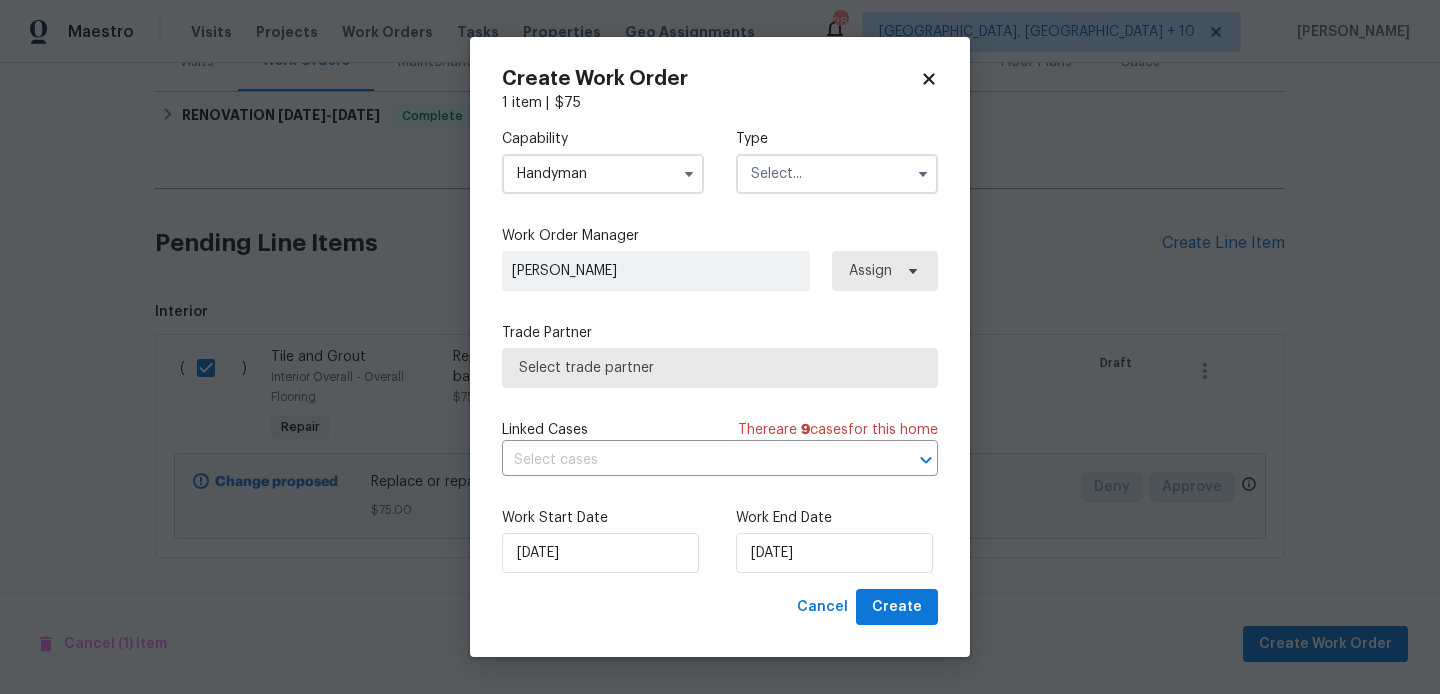 click at bounding box center (837, 174) 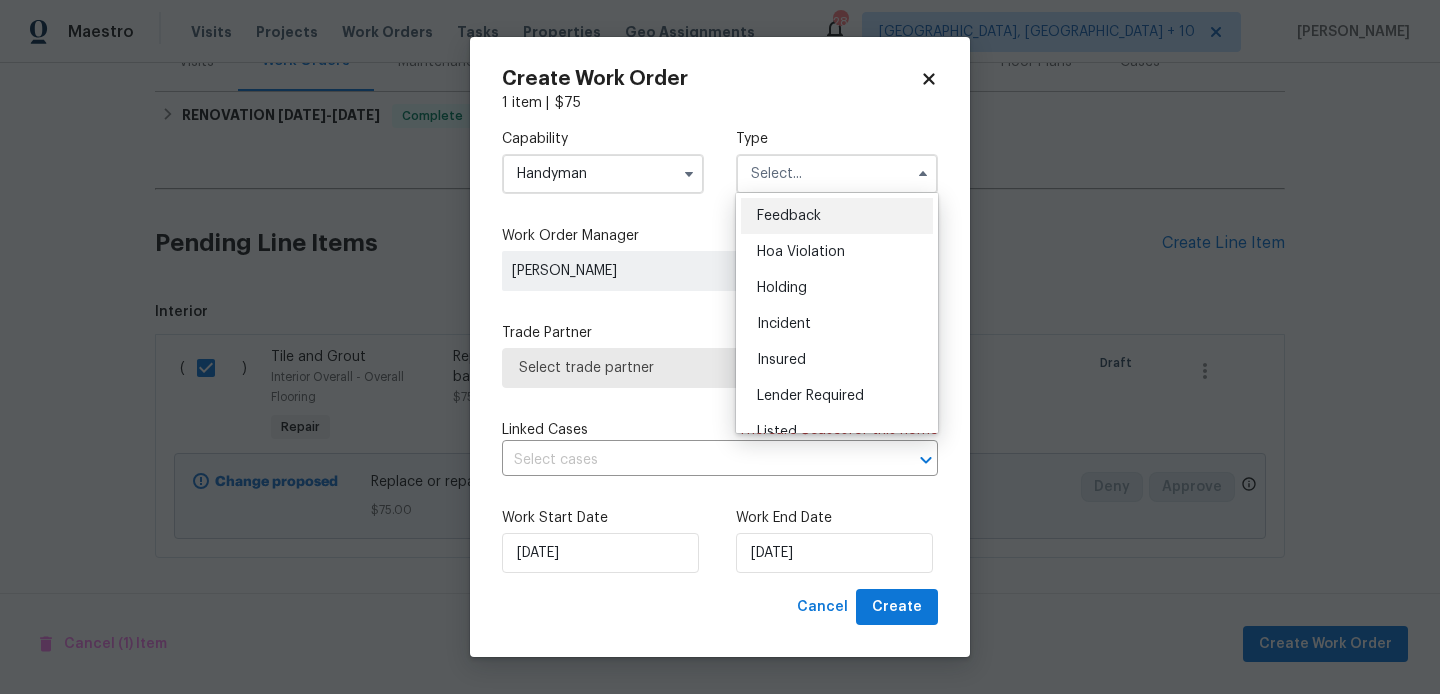 click on "Feedback" at bounding box center (789, 216) 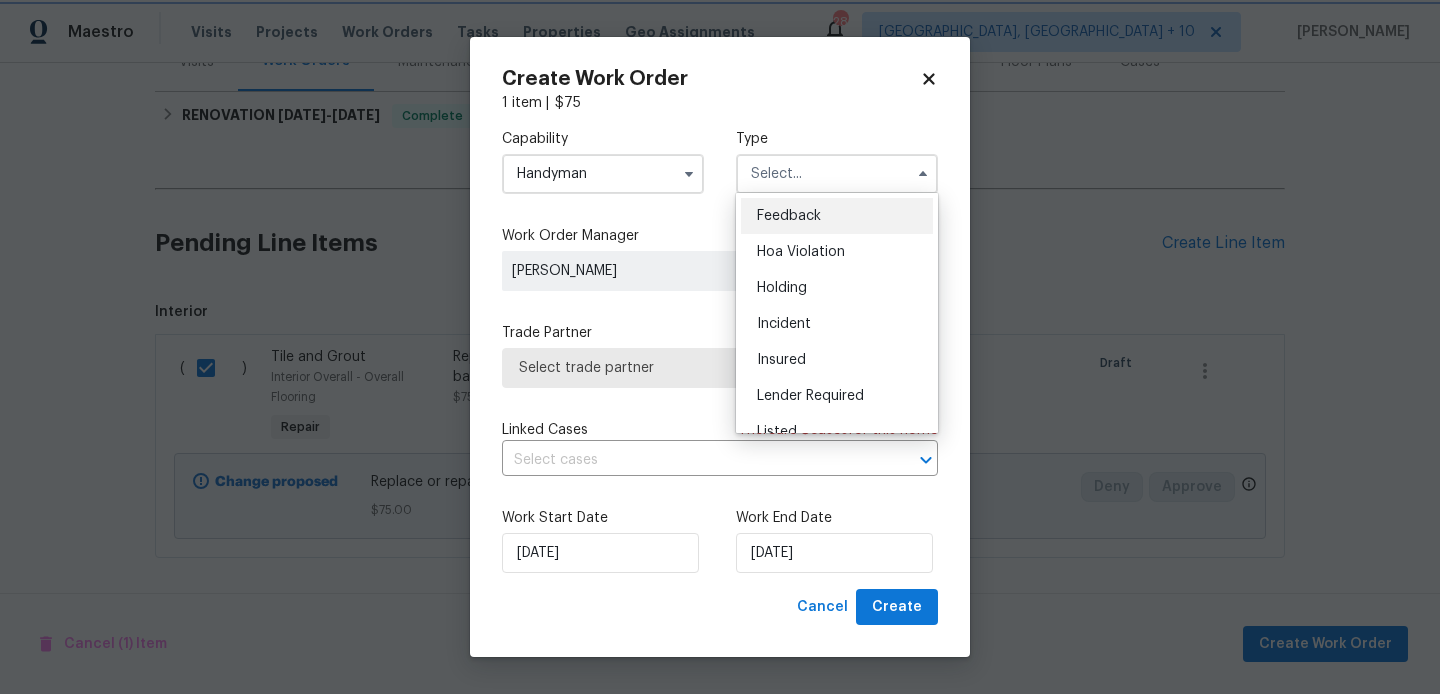 type on "Feedback" 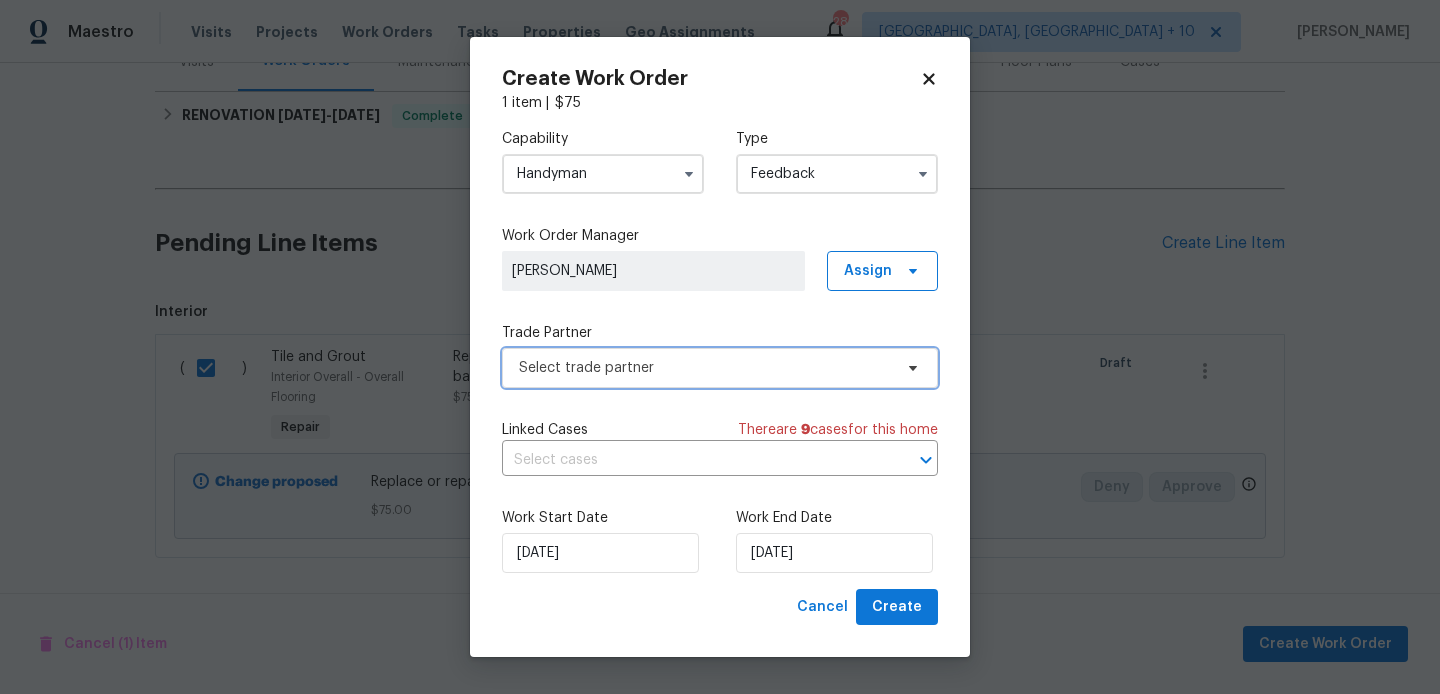 click on "Select trade partner" at bounding box center (720, 368) 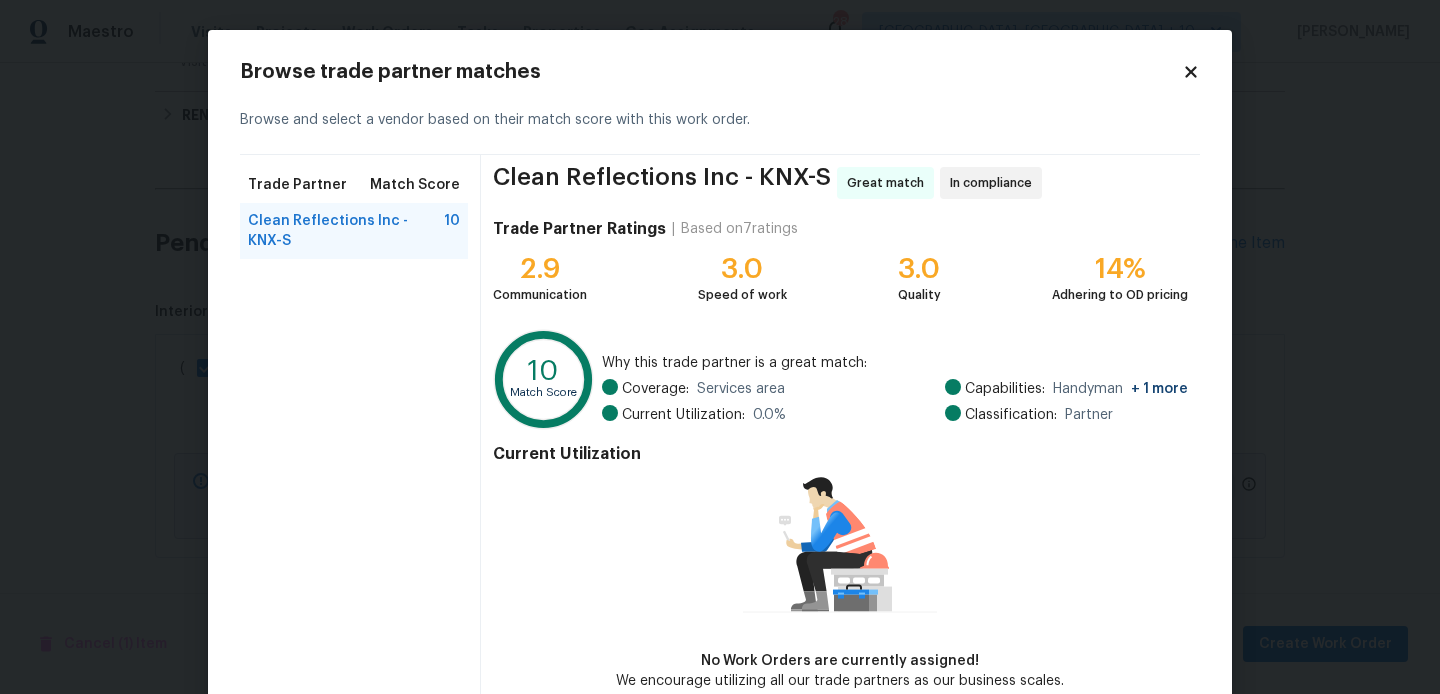 scroll, scrollTop: 106, scrollLeft: 0, axis: vertical 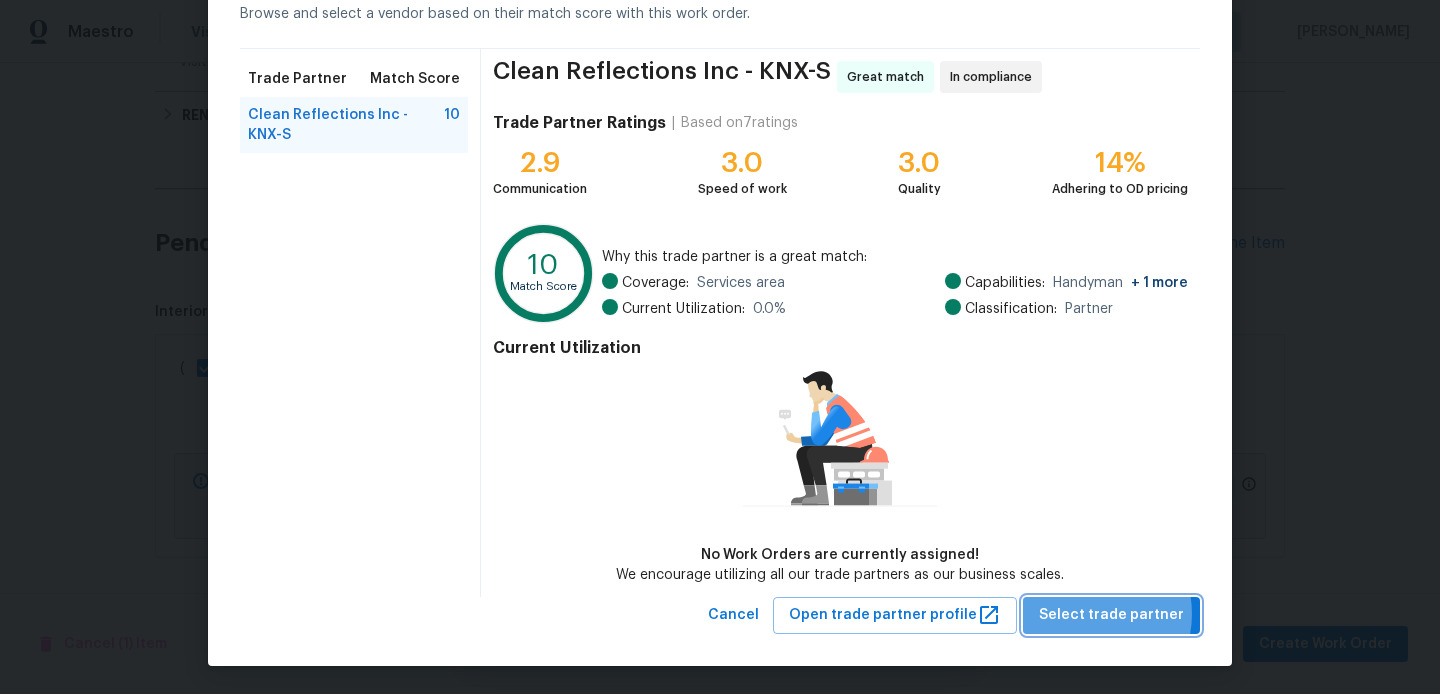 click on "Select trade partner" at bounding box center [1111, 615] 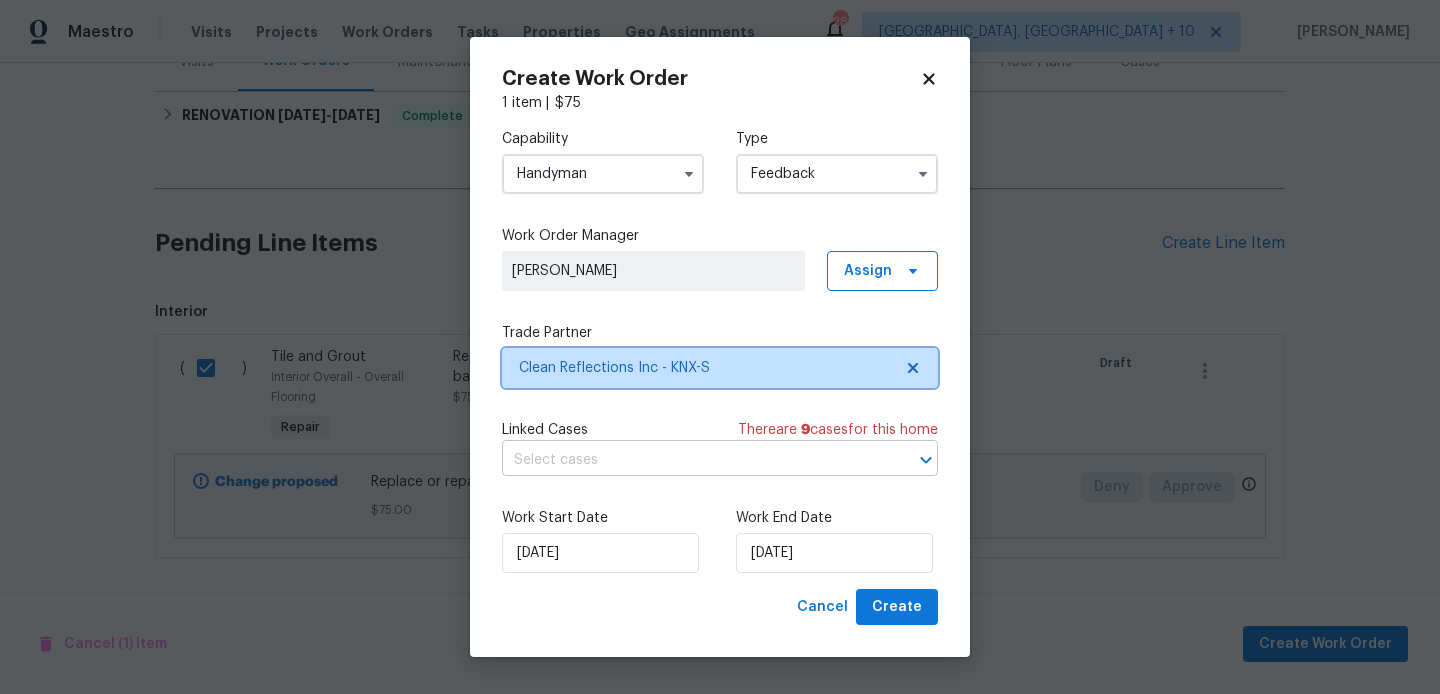 scroll, scrollTop: 0, scrollLeft: 0, axis: both 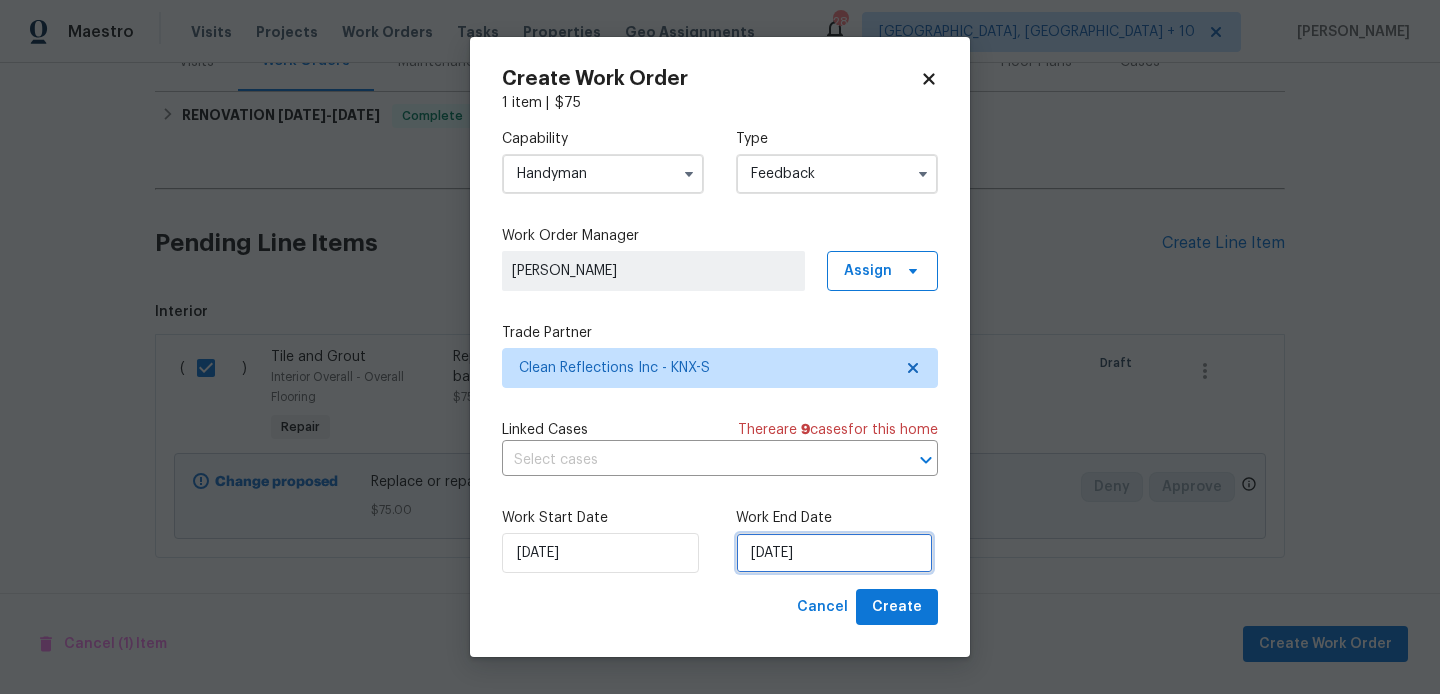 click on "11/07/2025" at bounding box center [834, 553] 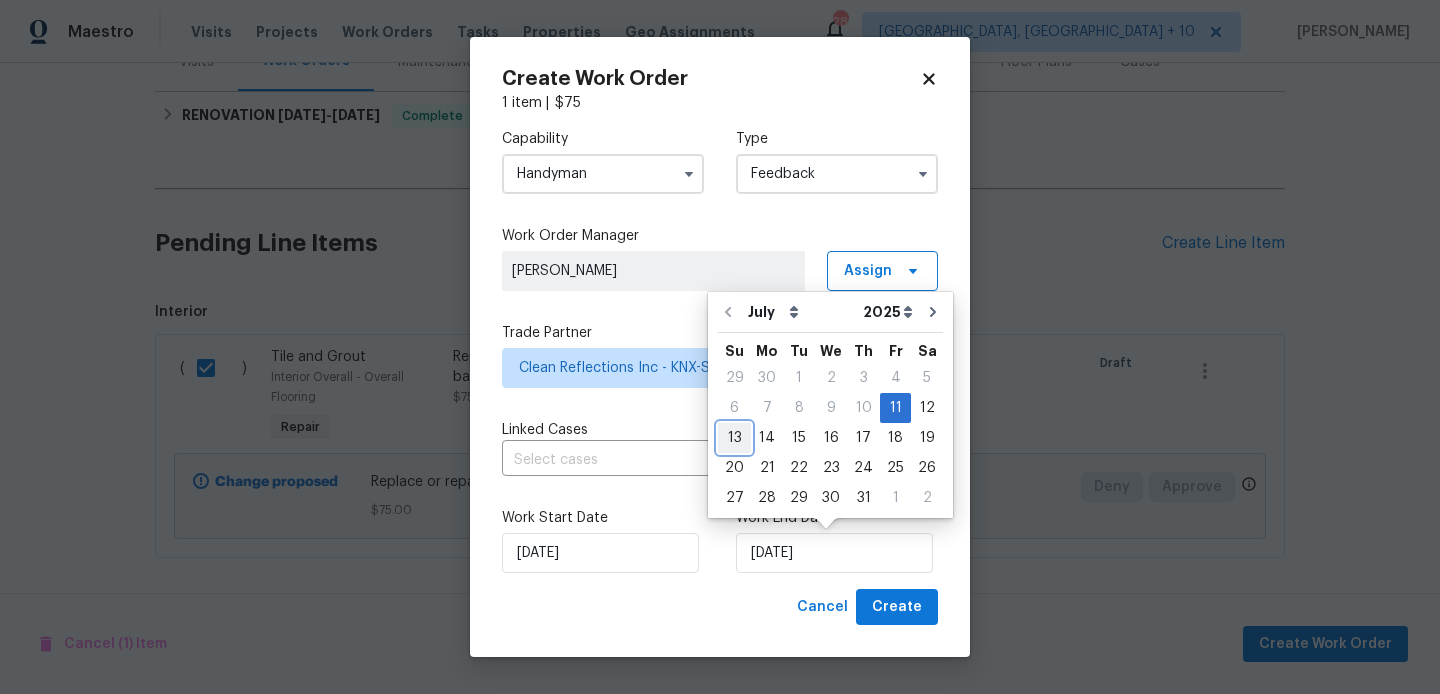 click on "13" at bounding box center (734, 438) 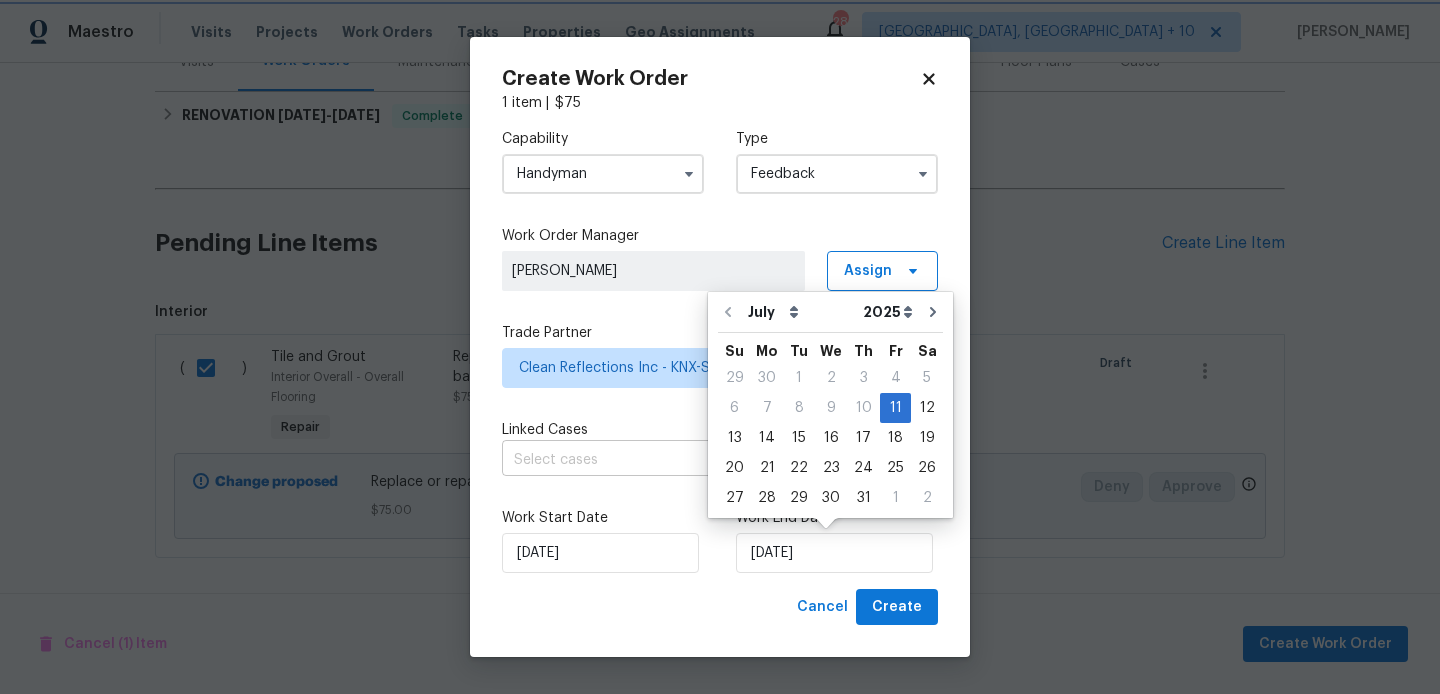type on "13/07/2025" 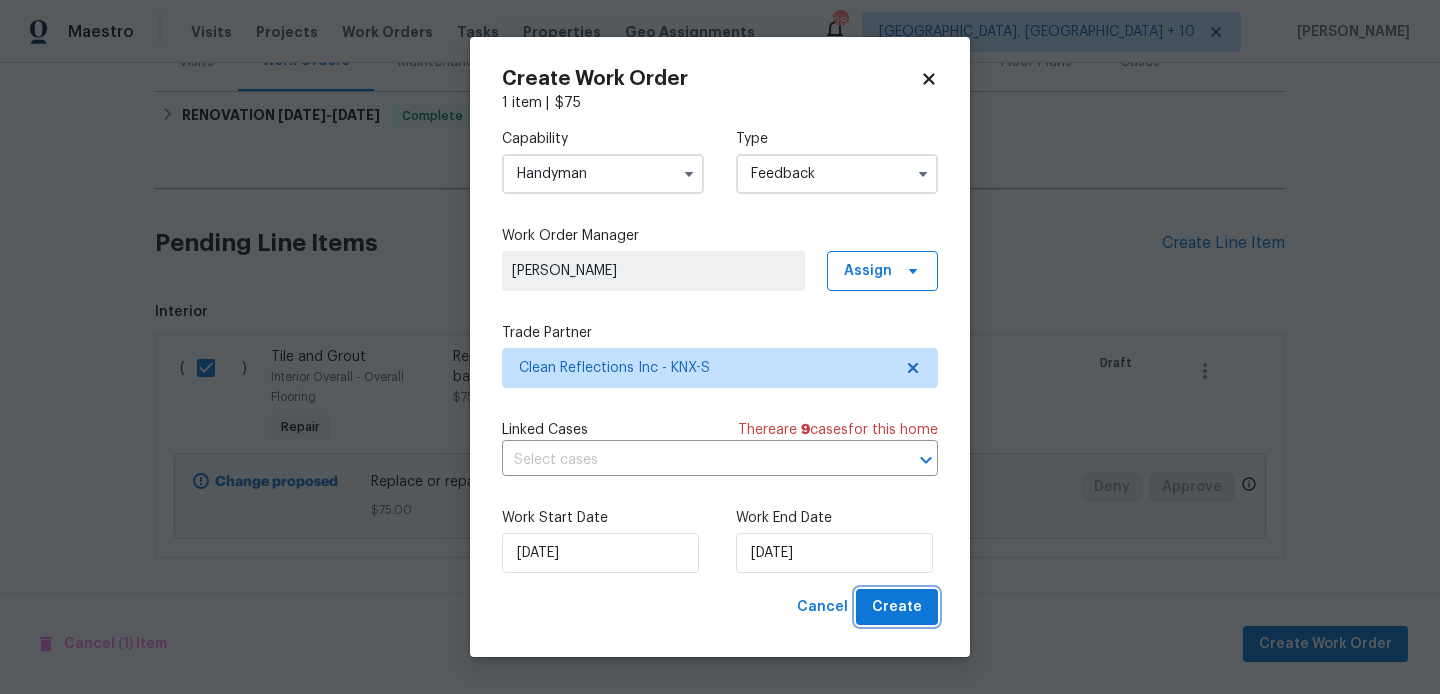 click on "Create" at bounding box center (897, 607) 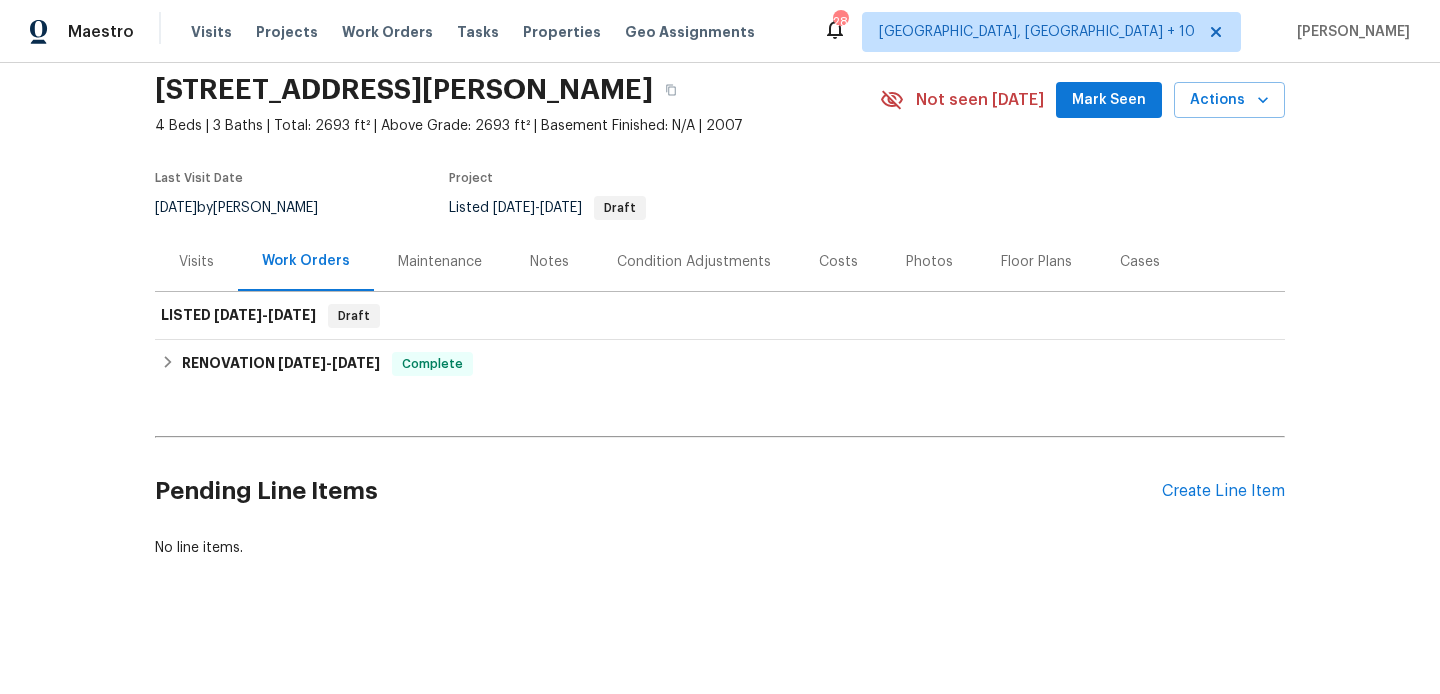 scroll, scrollTop: 71, scrollLeft: 0, axis: vertical 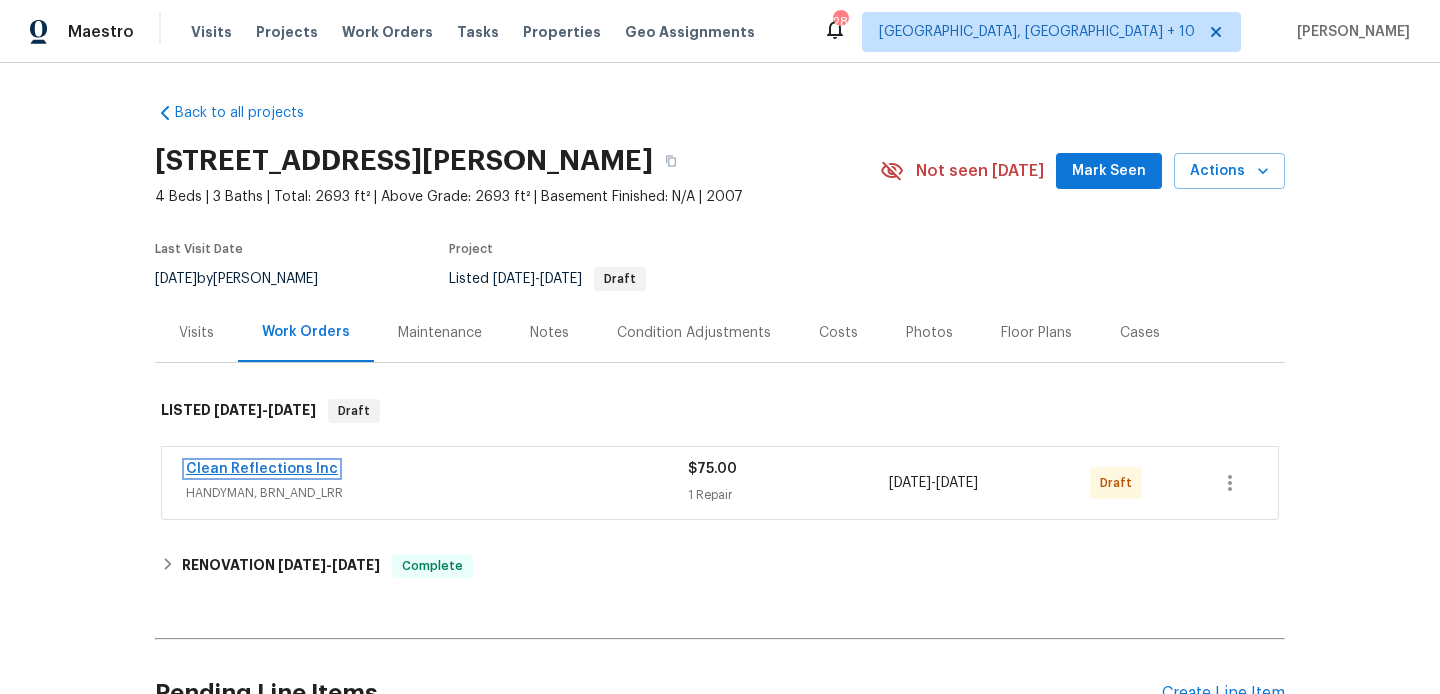 click on "Clean Reflections Inc" at bounding box center [262, 469] 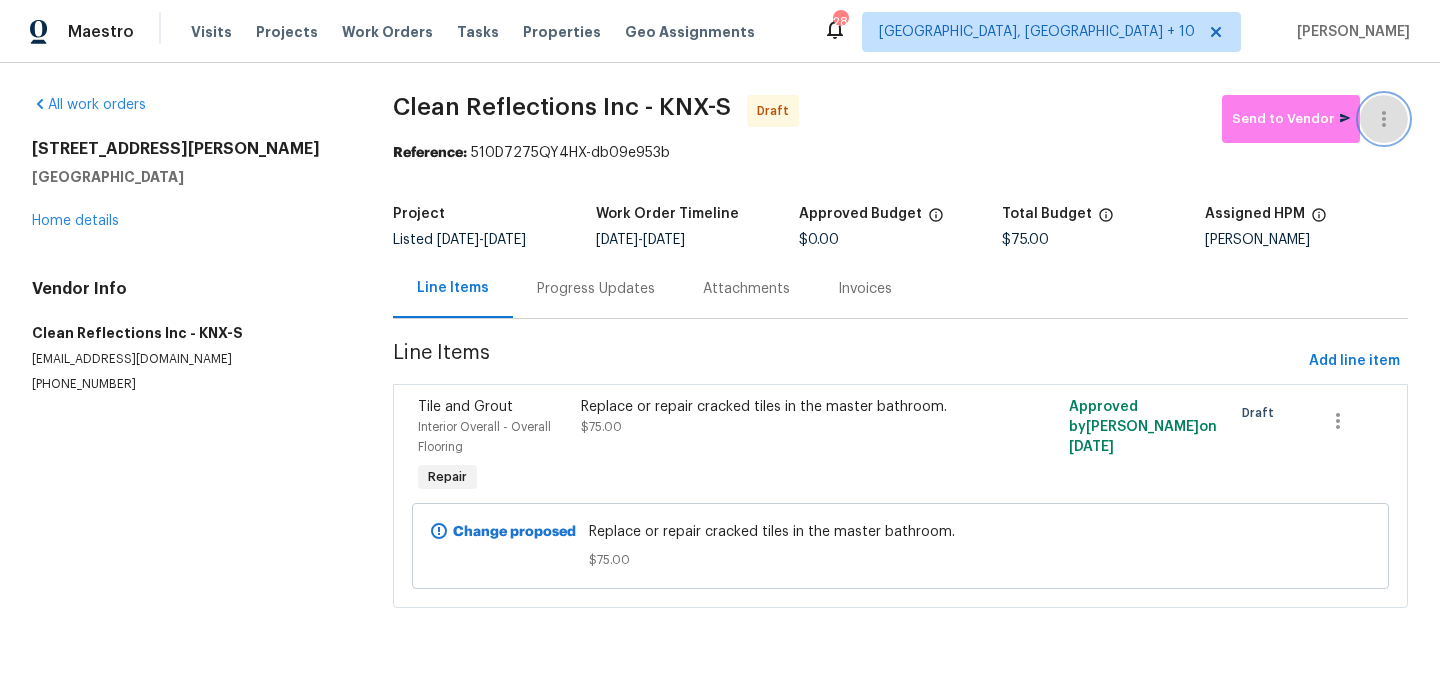 click 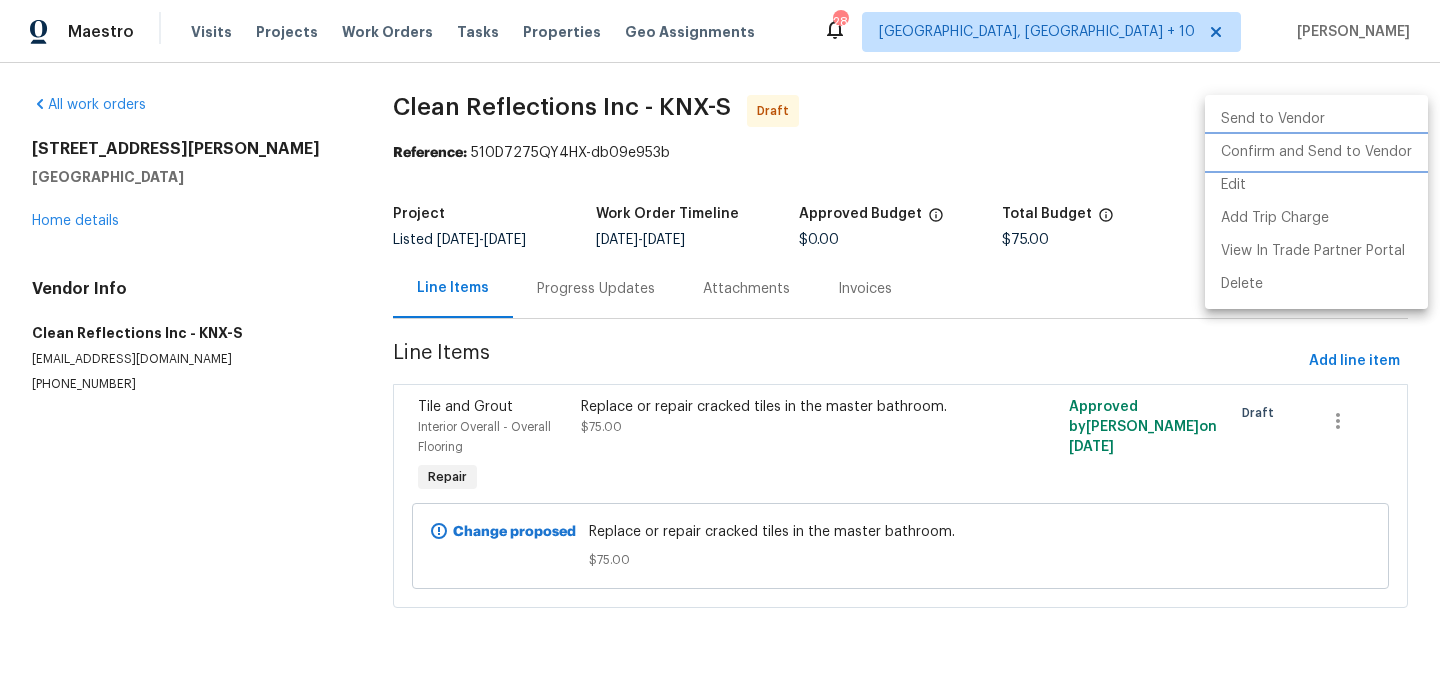 click on "Confirm and Send to Vendor" at bounding box center (1316, 152) 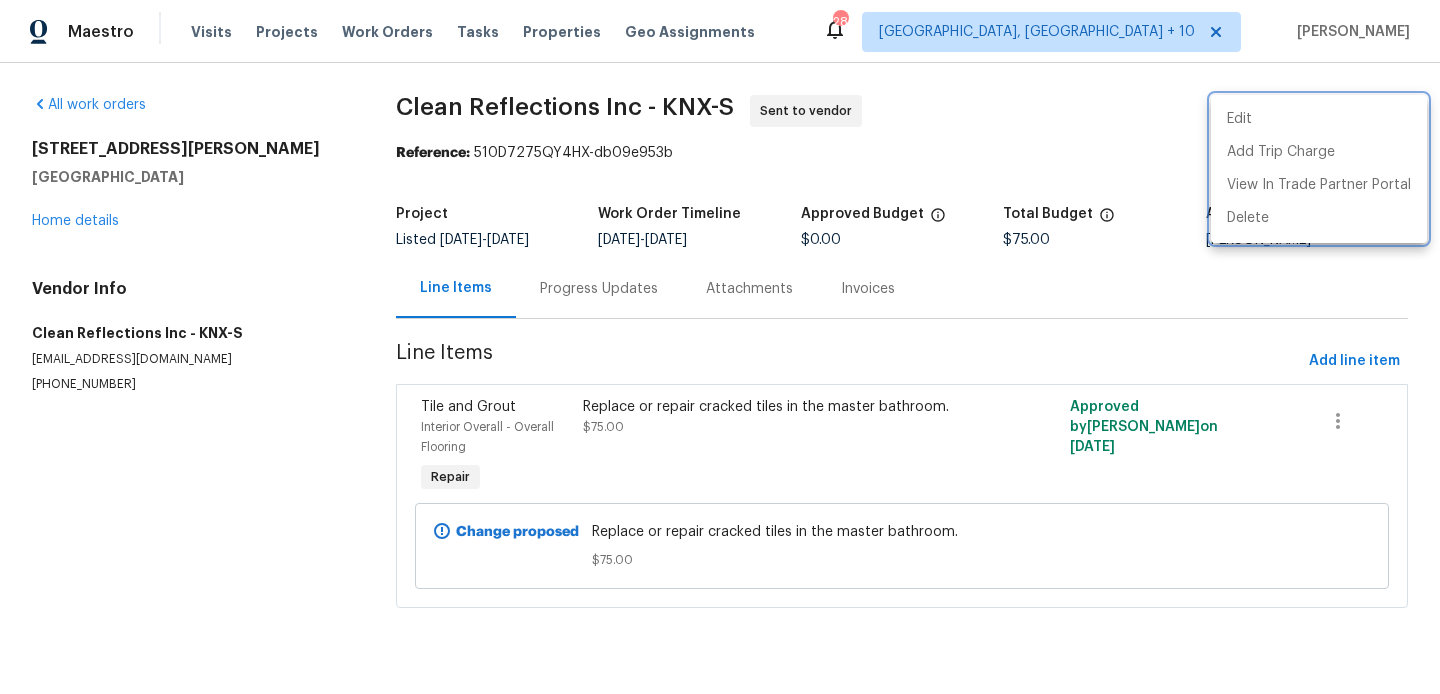 click at bounding box center (720, 347) 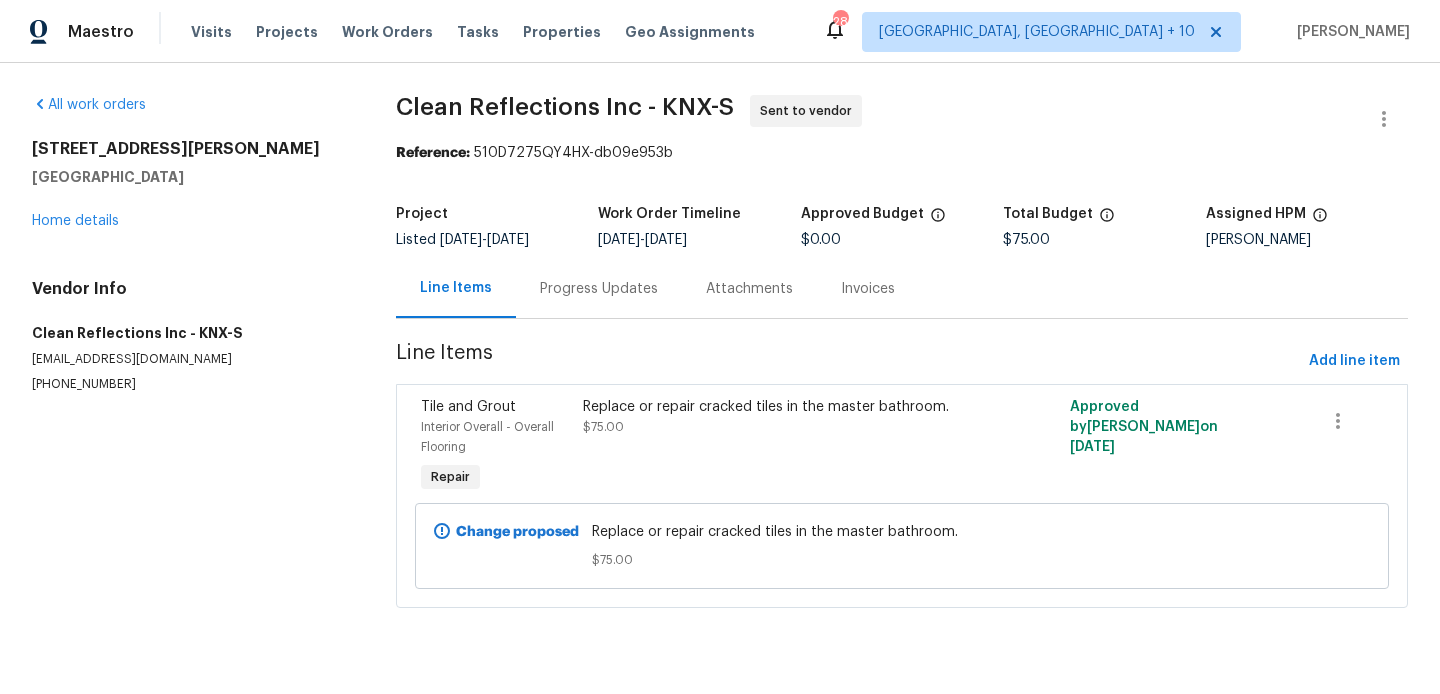 drag, startPoint x: 596, startPoint y: 298, endPoint x: 596, endPoint y: 311, distance: 13 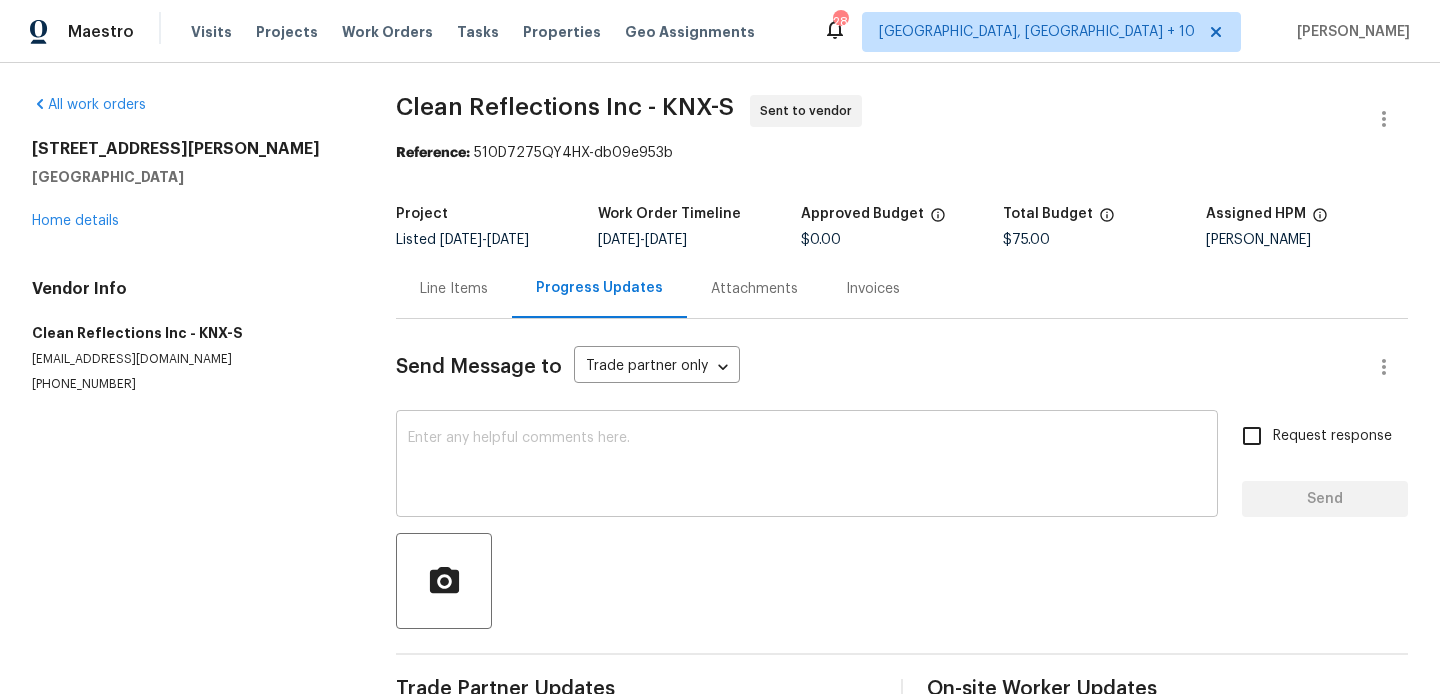 click at bounding box center (807, 466) 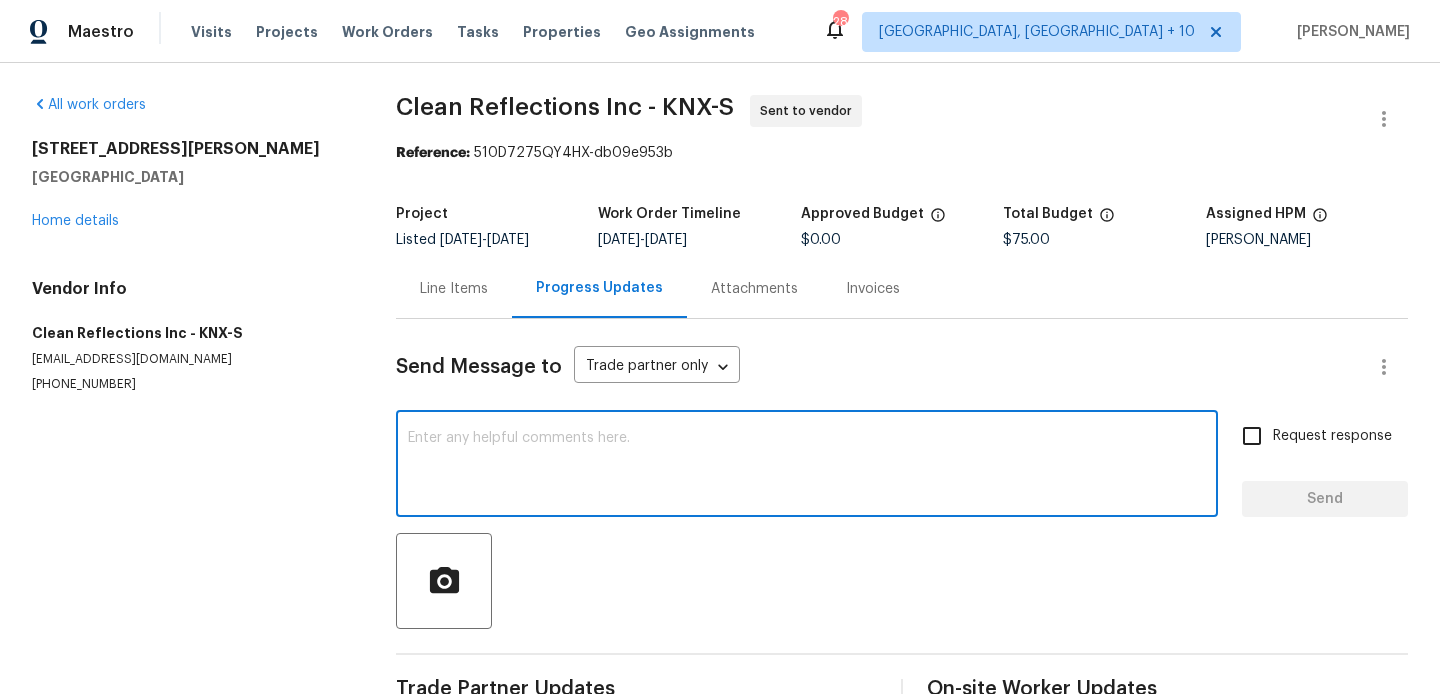 paste on "Hi, this is Blessida with Opendoor. I’m confirming you received the WO for the property at (Address). Please review and accept the WO within 24 hours and provide a schedule date. Please disregard the contact information for the HPM included in the WO. Our Centralised LWO Team is responsible for Listed WOs. The team can be reached through the portal or by phone at (480) 478-0155." 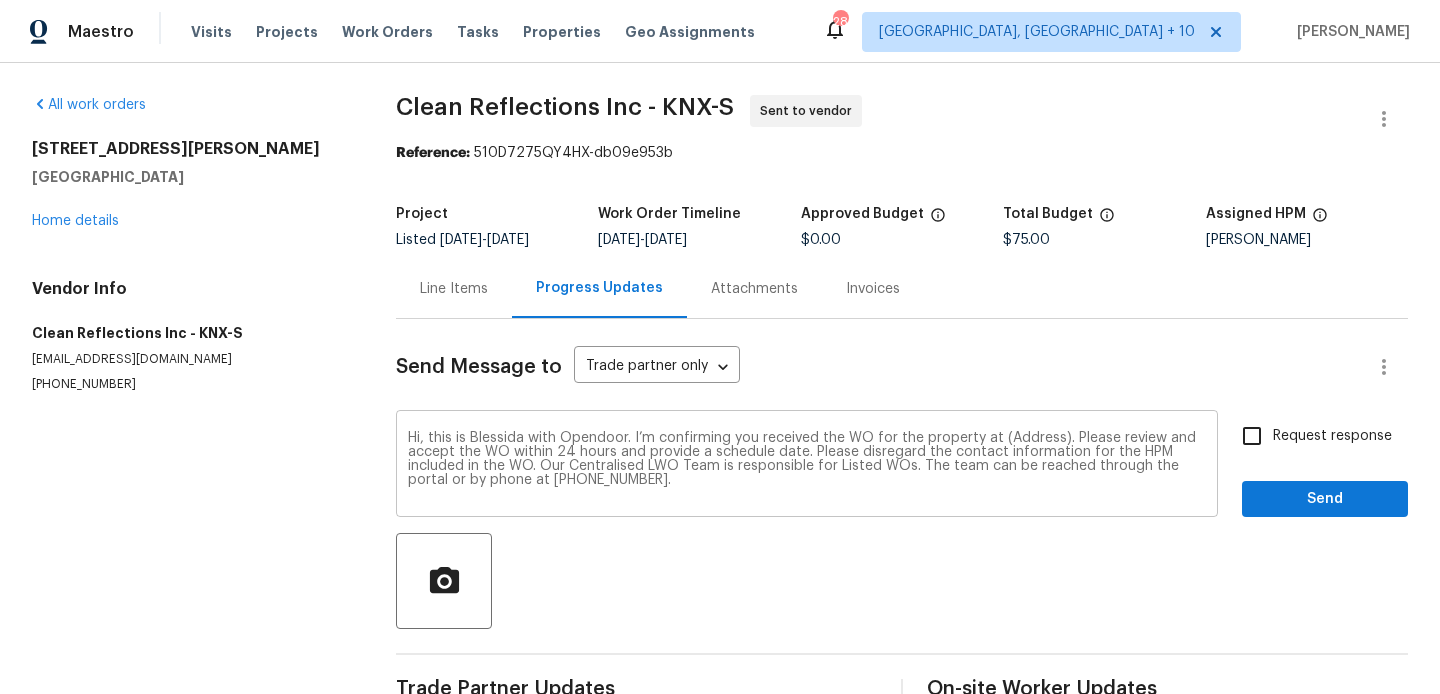 click on "Hi, this is Blessida with Opendoor. I’m confirming you received the WO for the property at (Address). Please review and accept the WO within 24 hours and provide a schedule date. Please disregard the contact information for the HPM included in the WO. Our Centralised LWO Team is responsible for Listed WOs. The team can be reached through the portal or by phone at (480) 478-0155.
x ​" at bounding box center [807, 466] 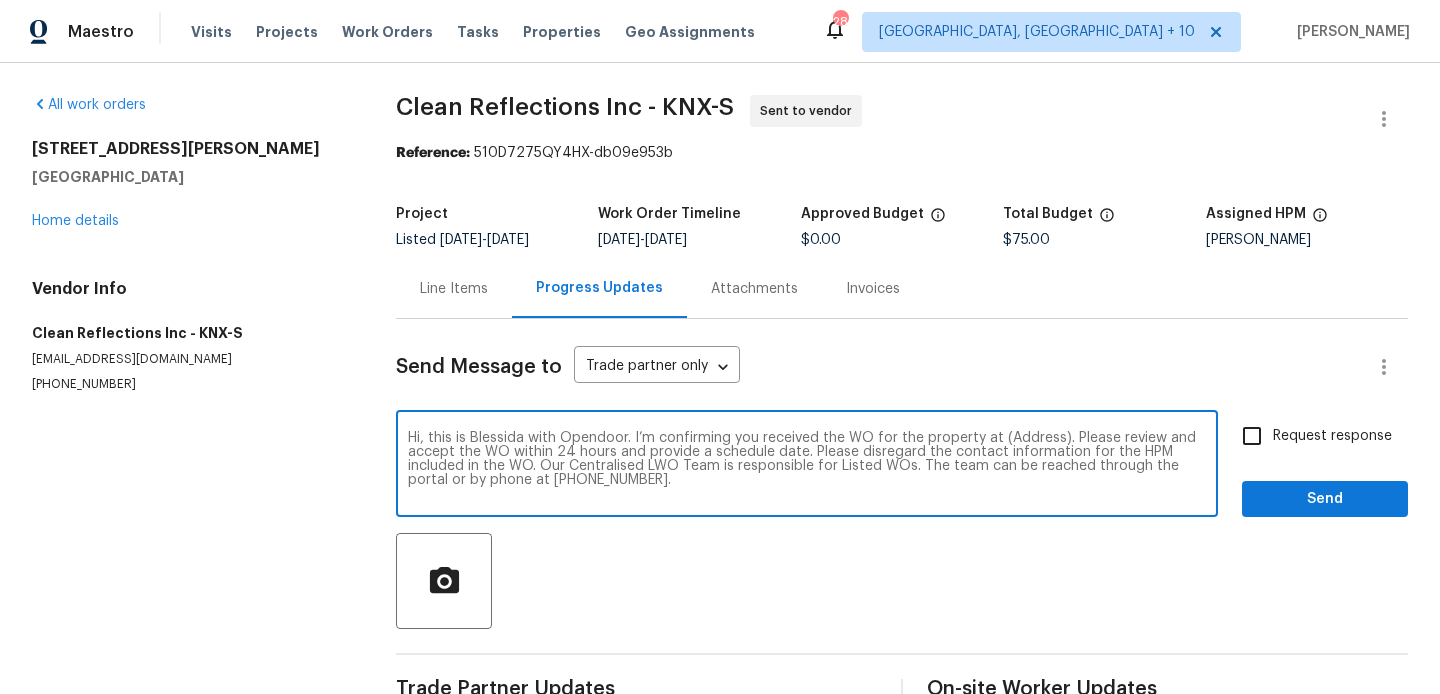 click on "Hi, this is Blessida with Opendoor. I’m confirming you received the WO for the property at (Address). Please review and accept the WO within 24 hours and provide a schedule date. Please disregard the contact information for the HPM included in the WO. Our Centralised LWO Team is responsible for Listed WOs. The team can be reached through the portal or by phone at (480) 478-0155." at bounding box center [807, 466] 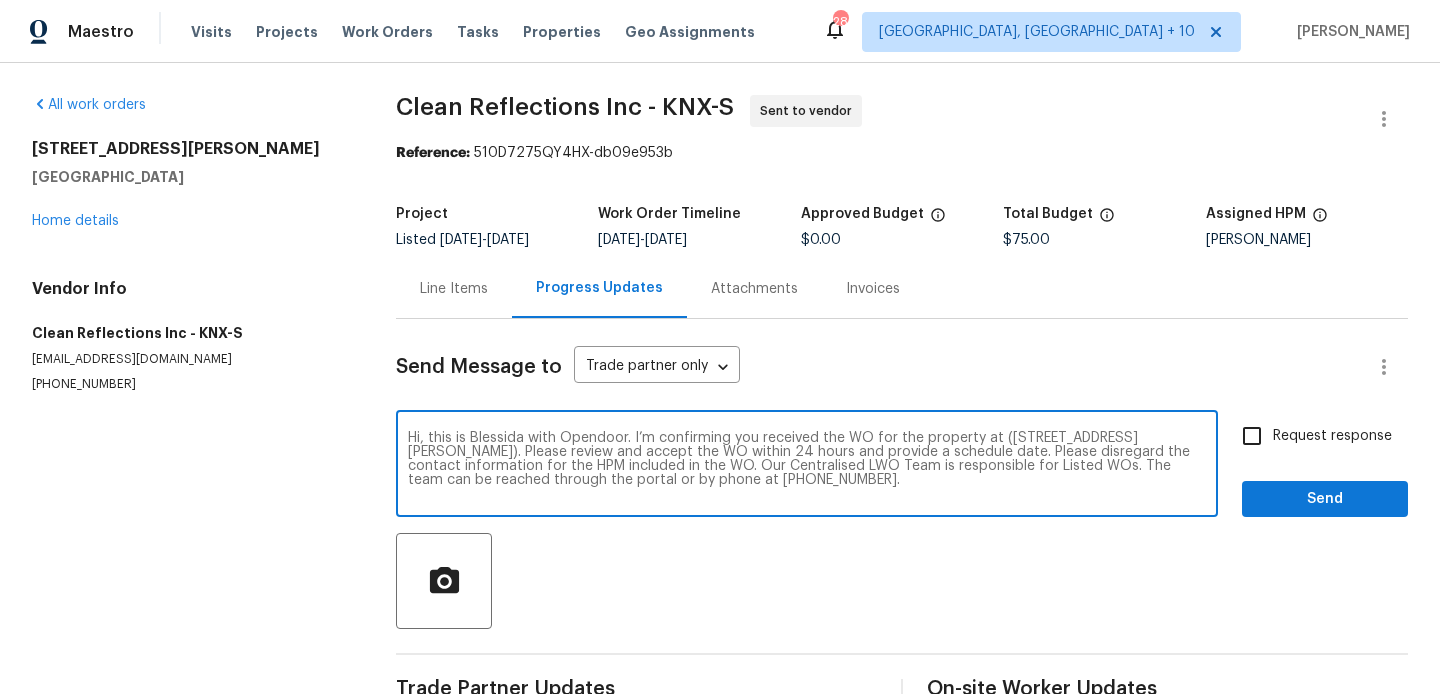 type on "Hi, this is Blessida with Opendoor. I’m confirming you received the WO for the property at (3715 Boyd Walters Ln, Knoxville, TN 37931). Please review and accept the WO within 24 hours and provide a schedule date. Please disregard the contact information for the HPM included in the WO. Our Centralised LWO Team is responsible for Listed WOs. The team can be reached through the portal or by phone at (480) 478-0155." 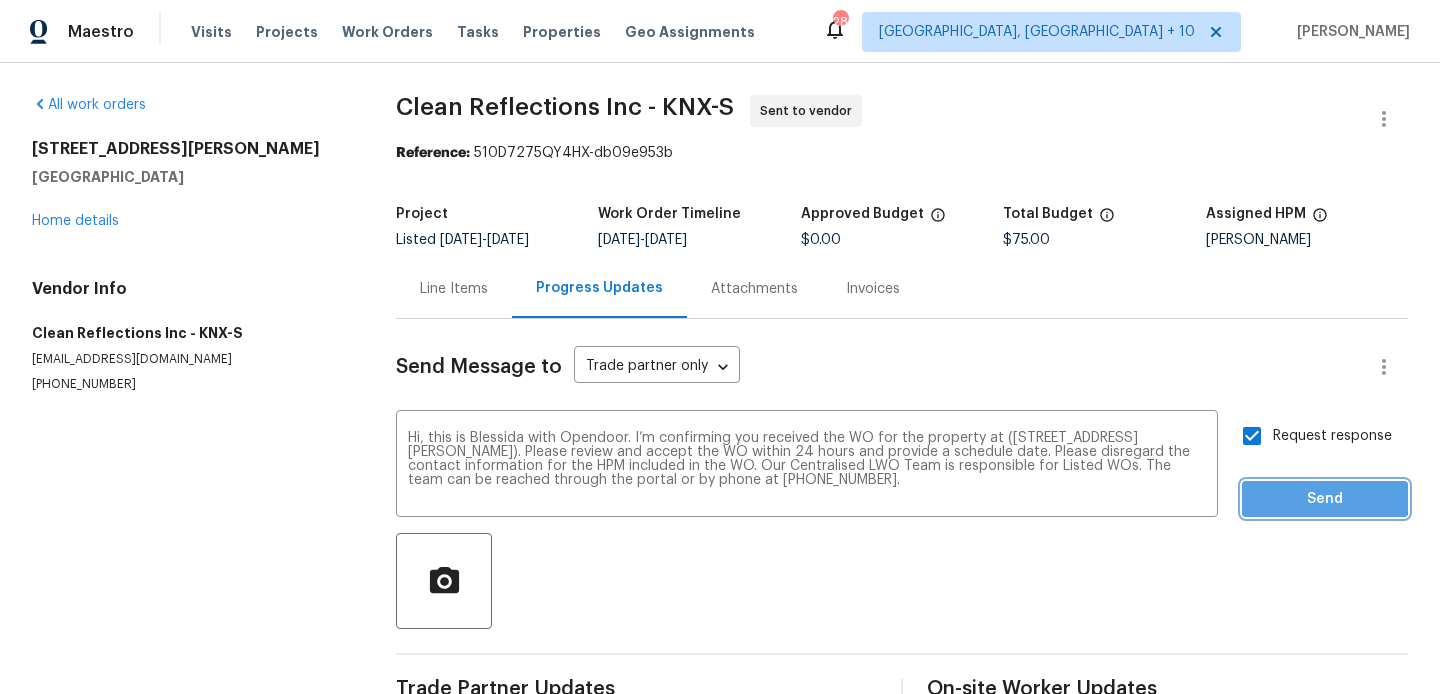 click on "Send" at bounding box center [1325, 499] 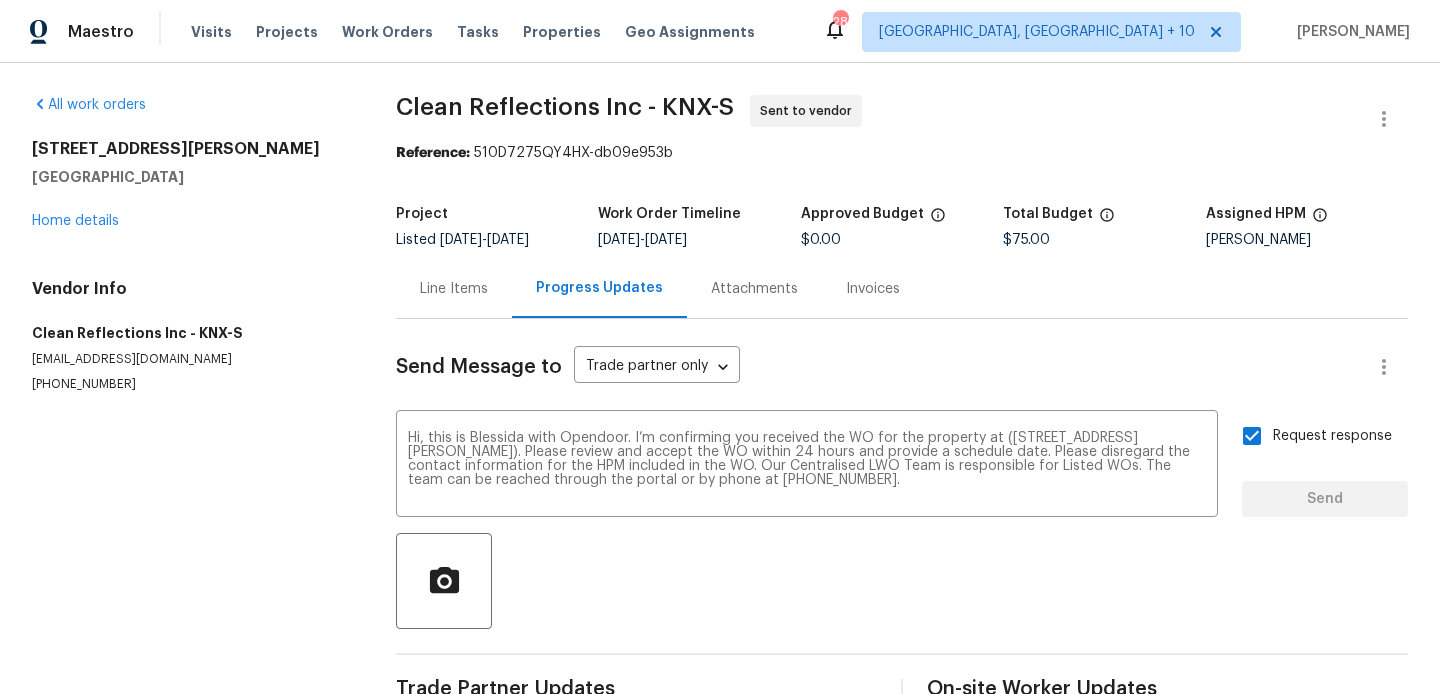 type 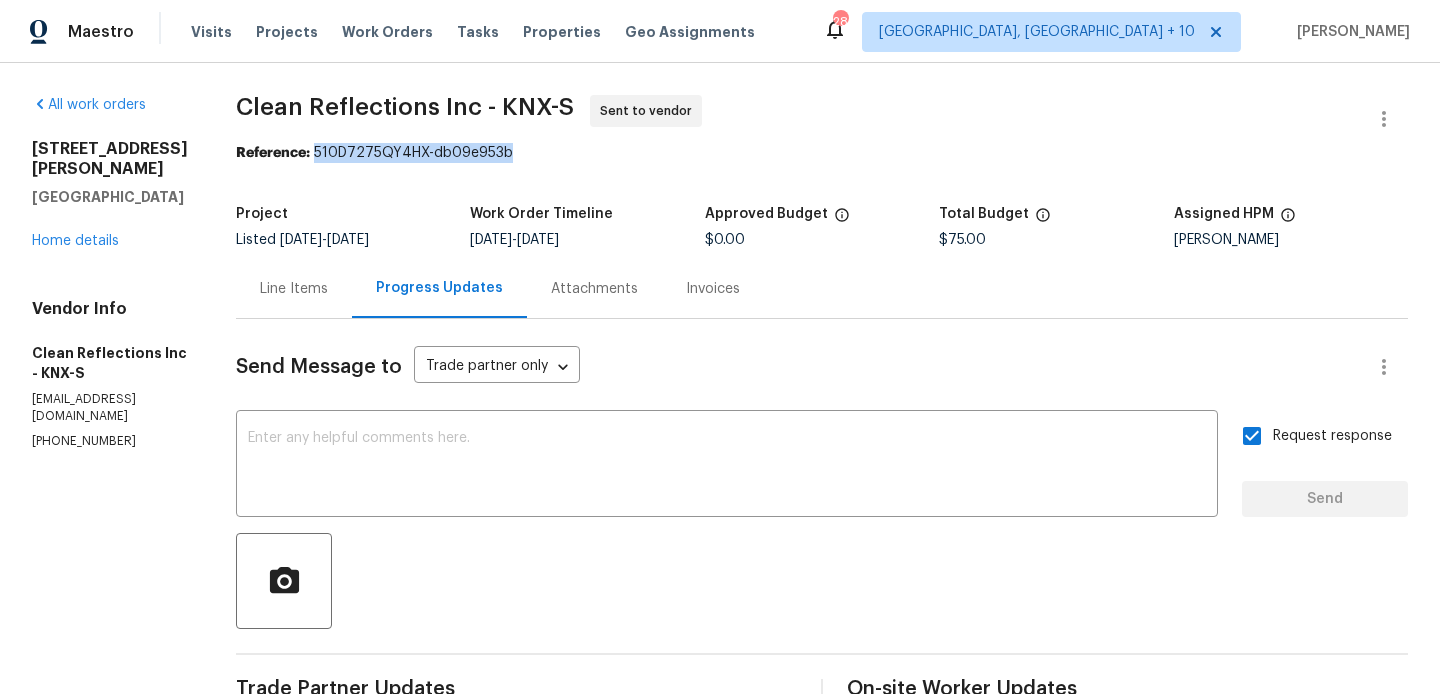 drag, startPoint x: 372, startPoint y: 153, endPoint x: 619, endPoint y: 163, distance: 247.20235 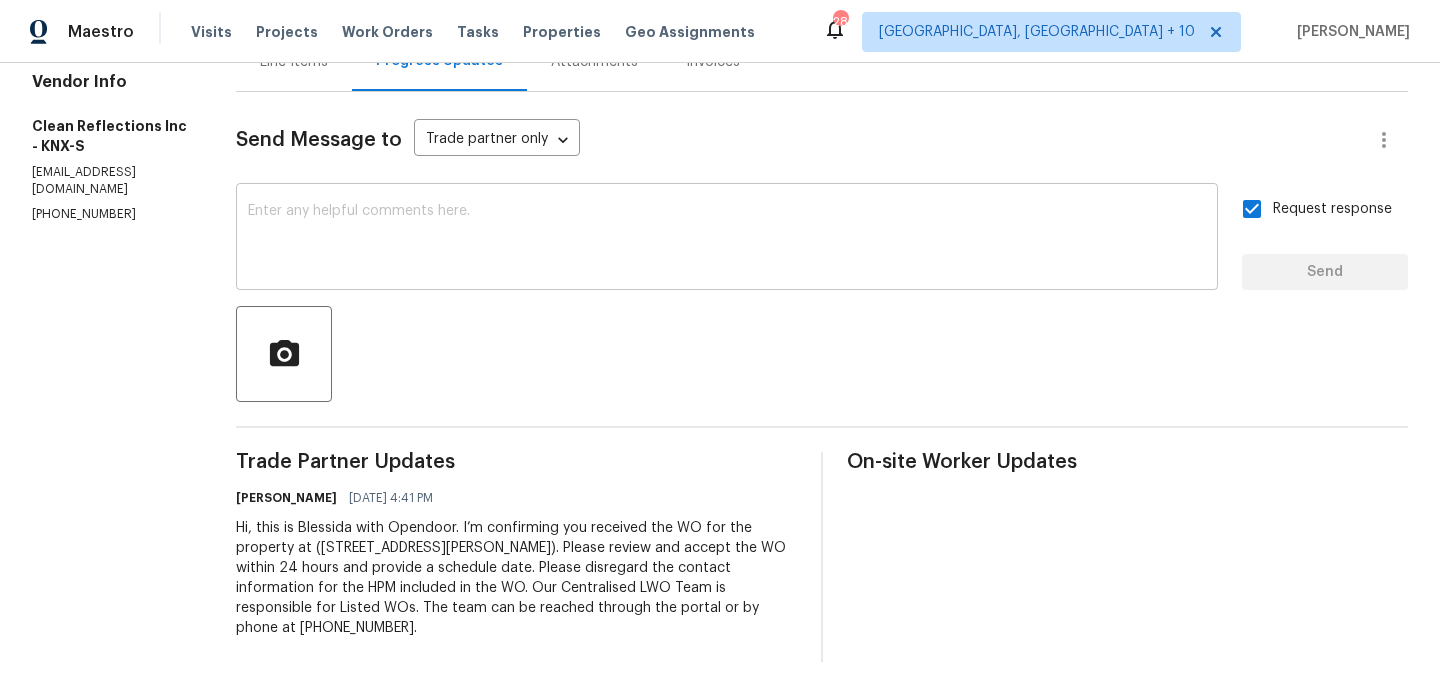 scroll, scrollTop: 0, scrollLeft: 0, axis: both 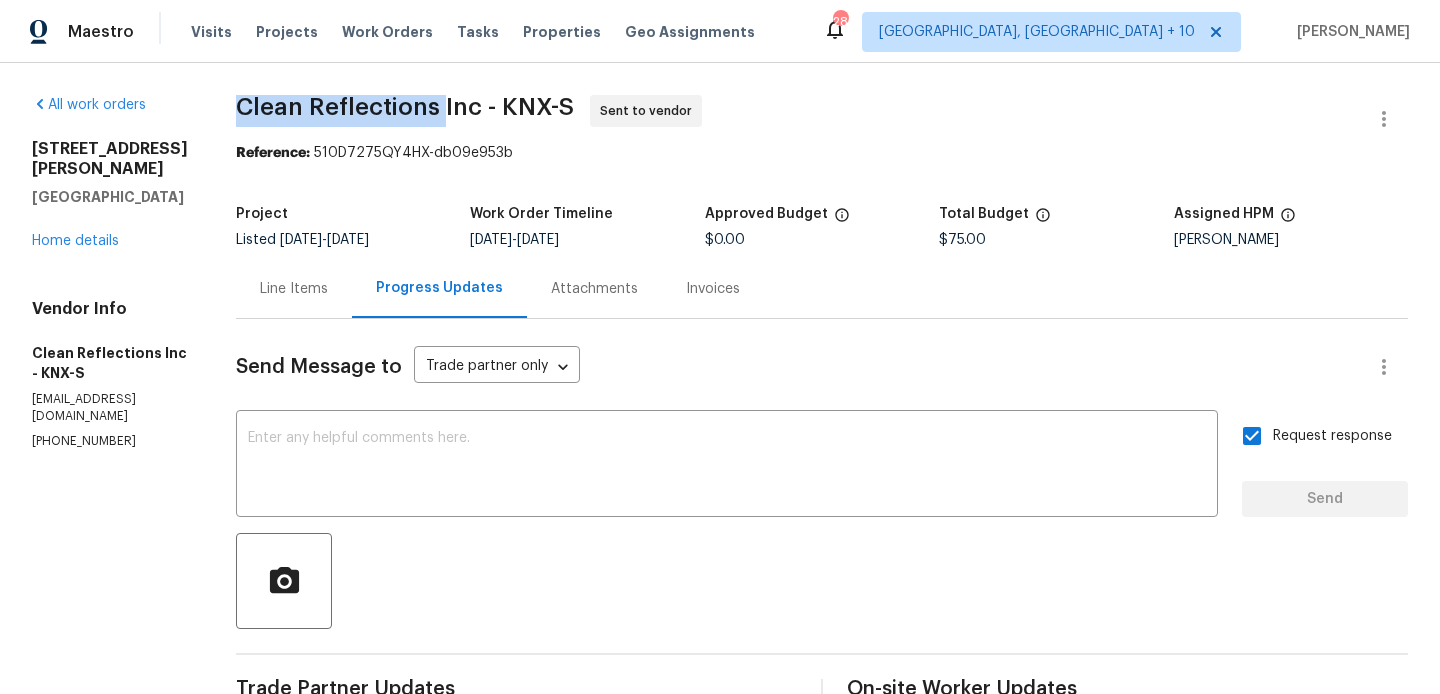 drag, startPoint x: 293, startPoint y: 105, endPoint x: 495, endPoint y: 108, distance: 202.02228 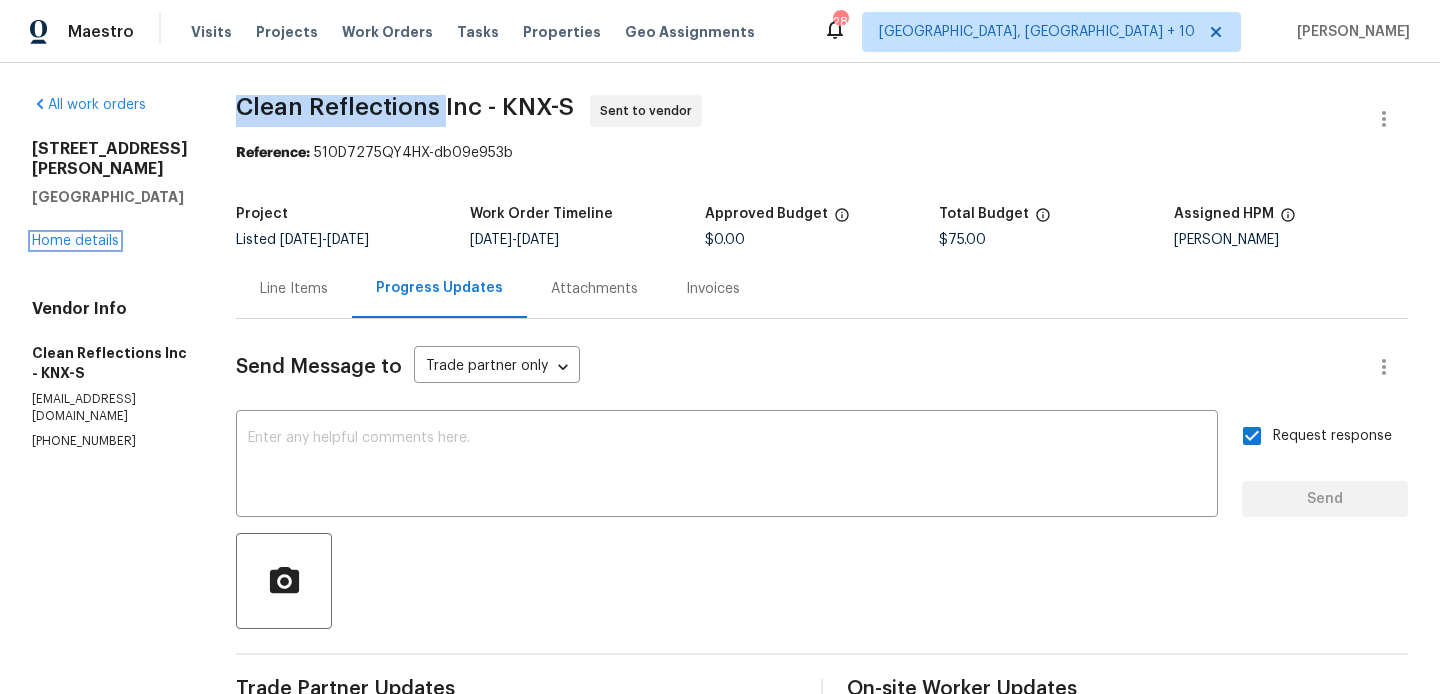 click on "Home details" at bounding box center (75, 241) 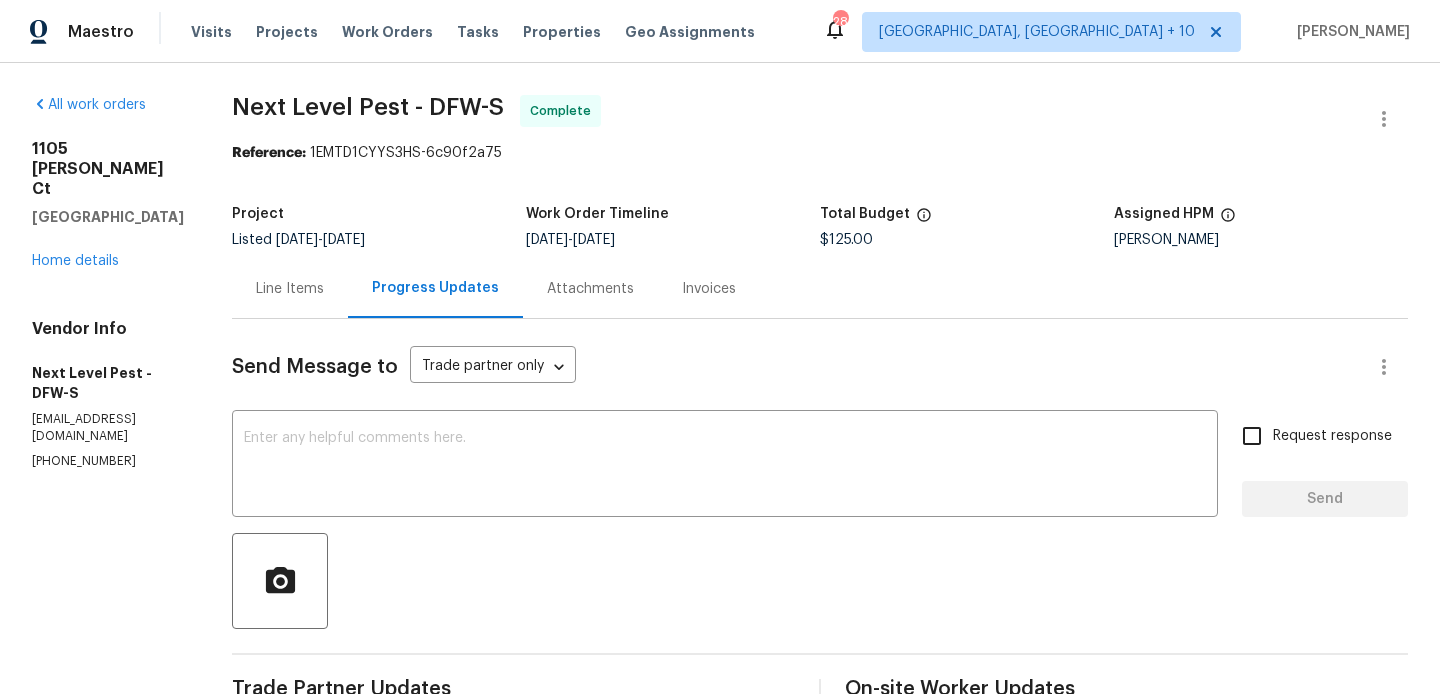 scroll, scrollTop: 0, scrollLeft: 0, axis: both 